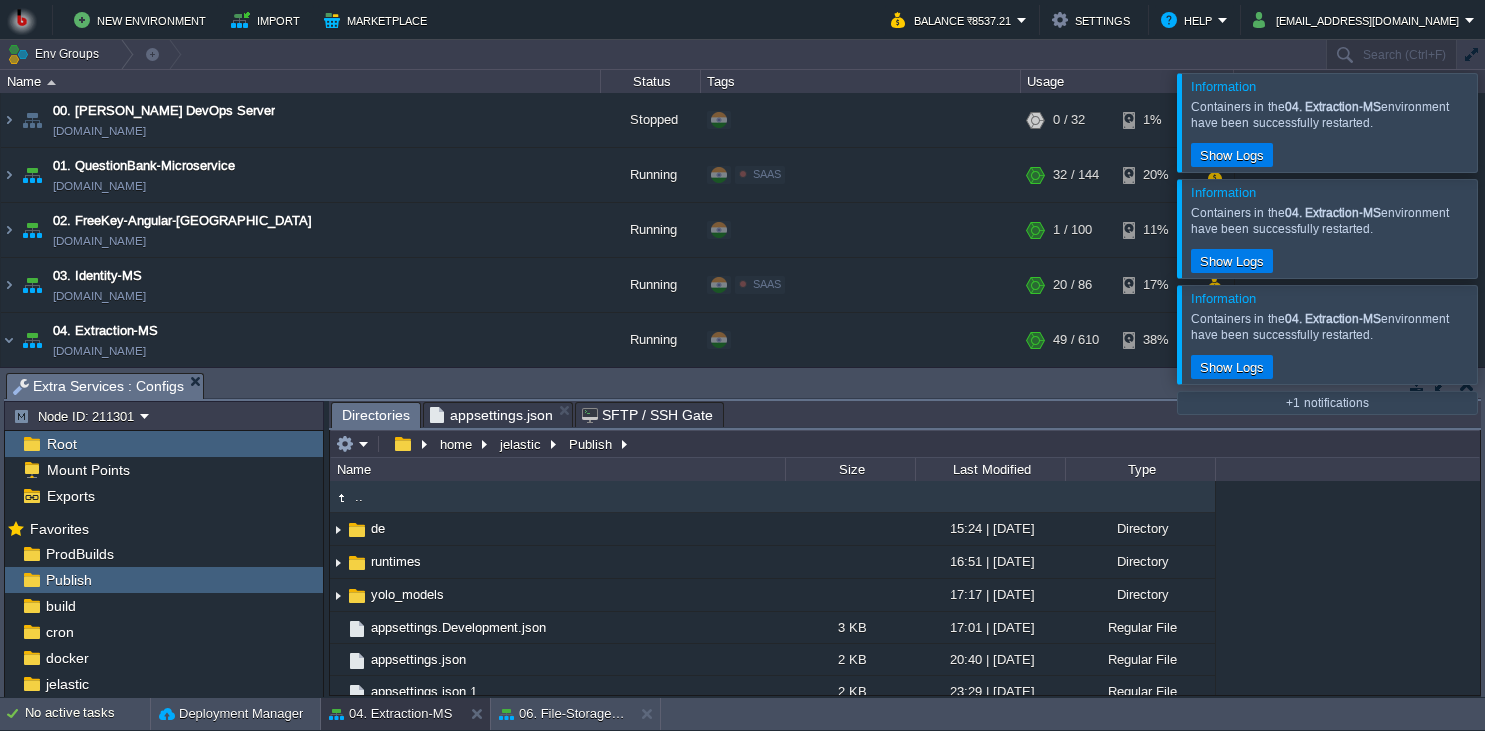scroll, scrollTop: 0, scrollLeft: 0, axis: both 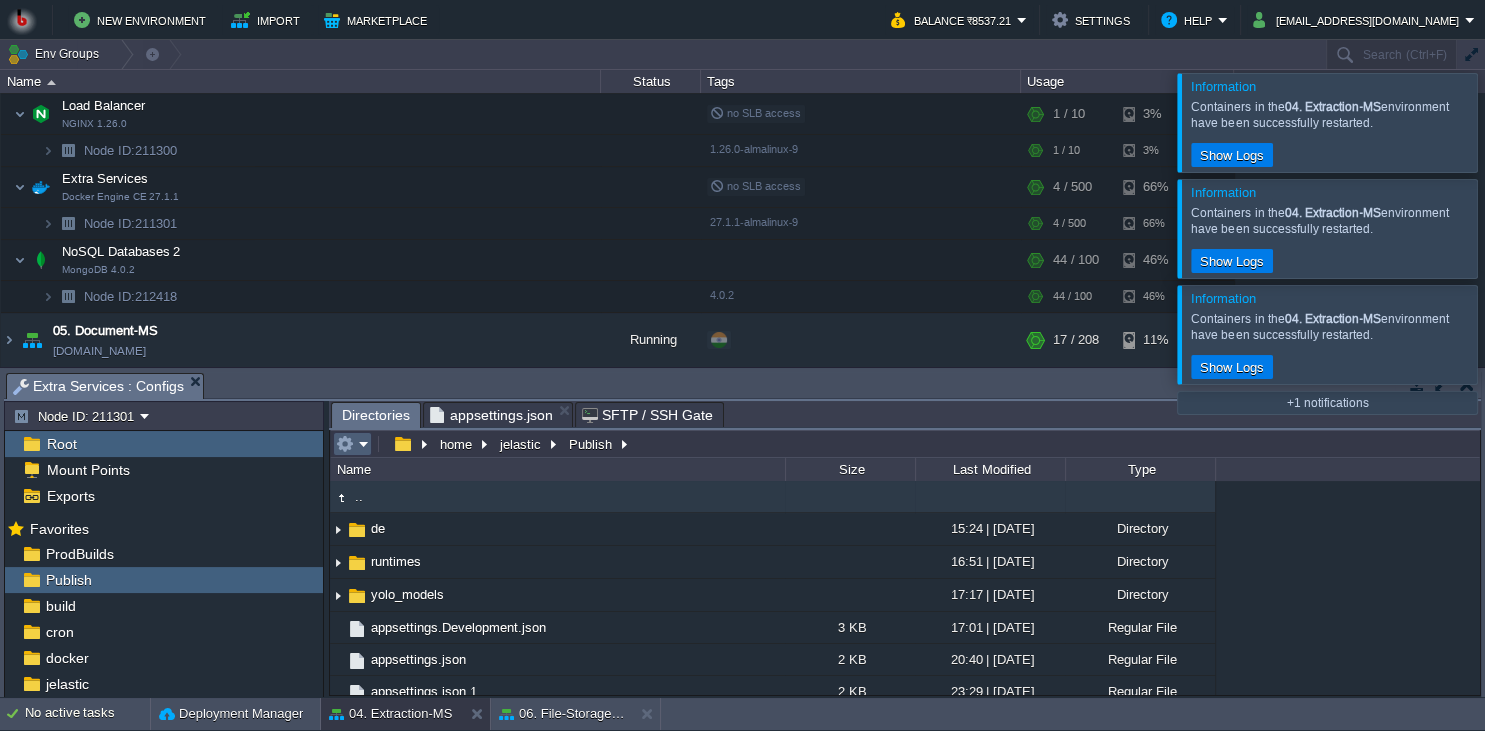 click at bounding box center (352, 444) 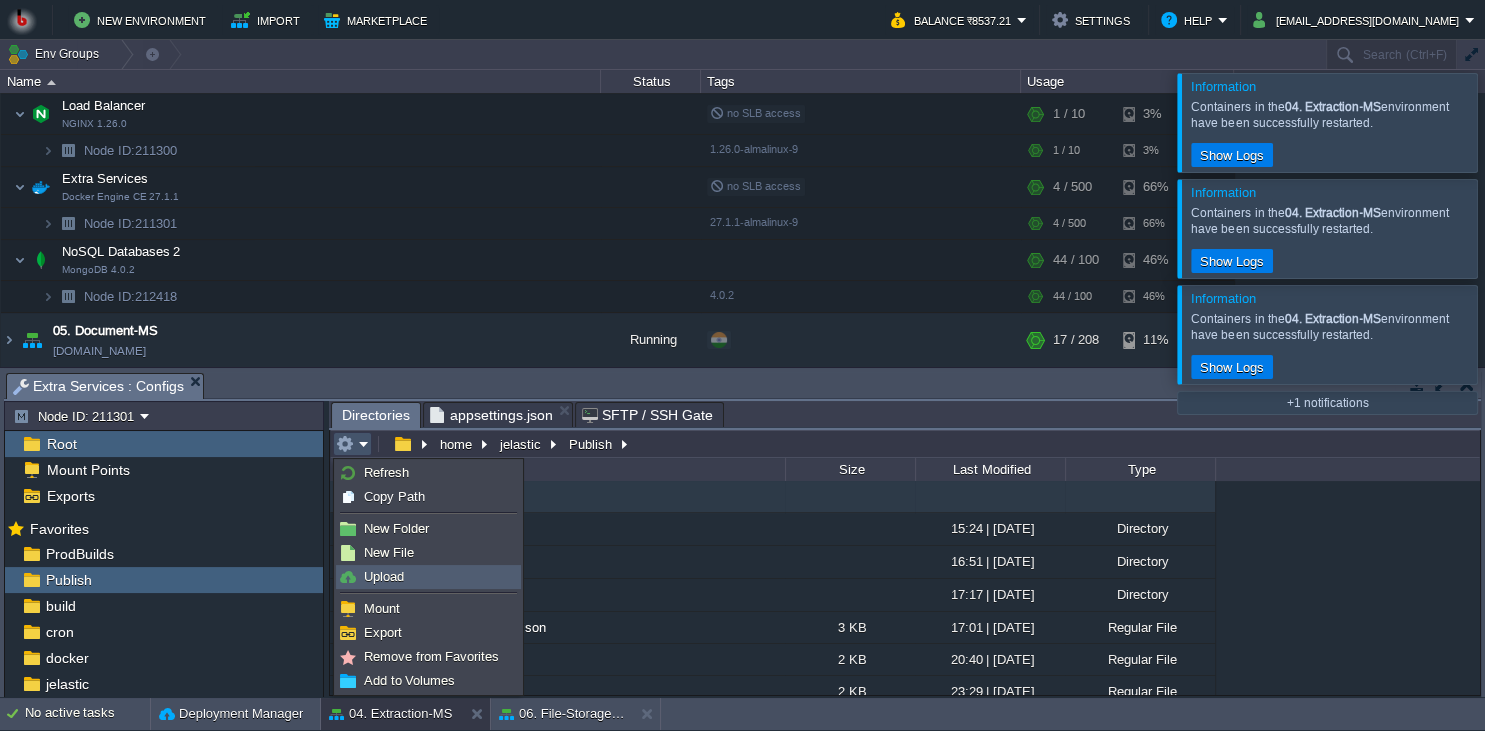click on "Upload" at bounding box center [384, 576] 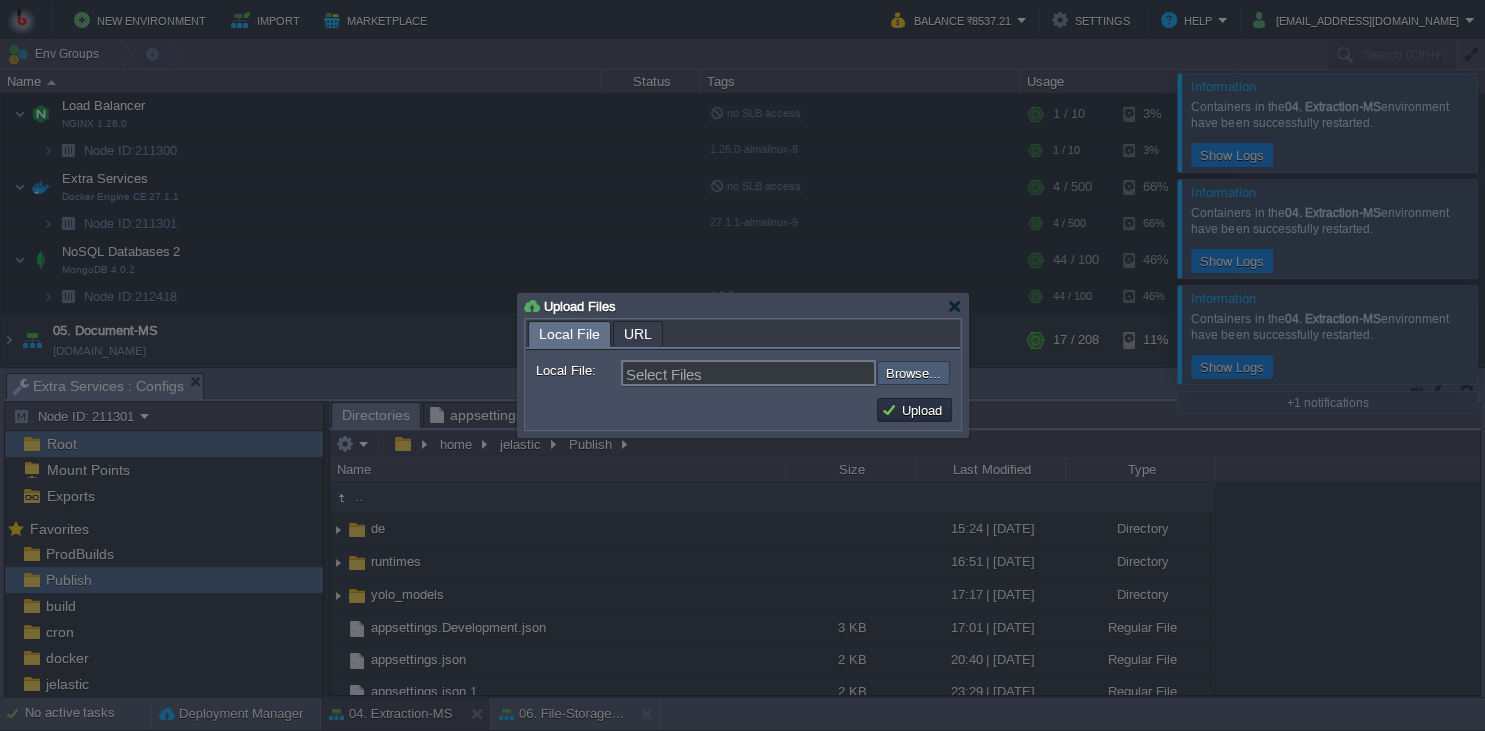 click at bounding box center [823, 373] 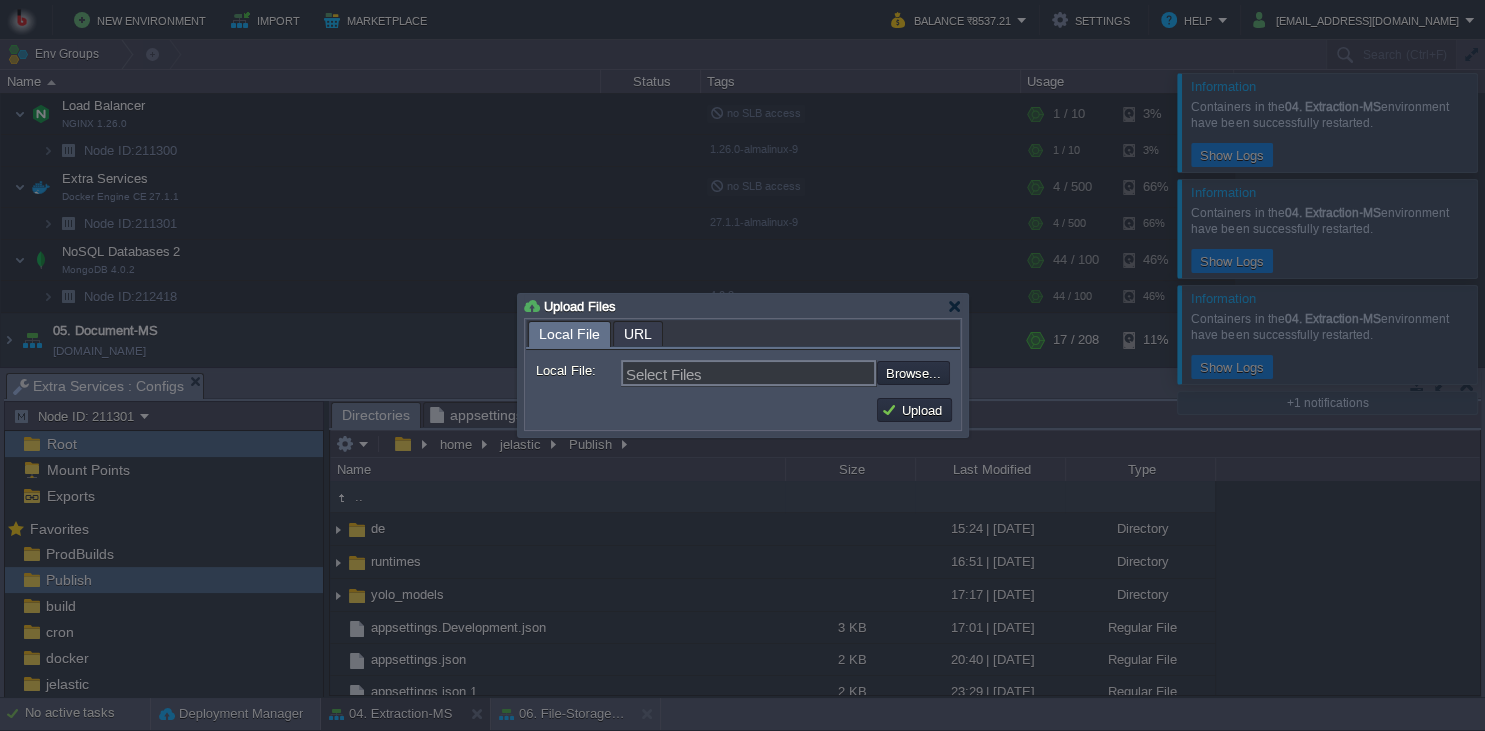 type on "C:\fakepath\MathpixMSApp.dll" 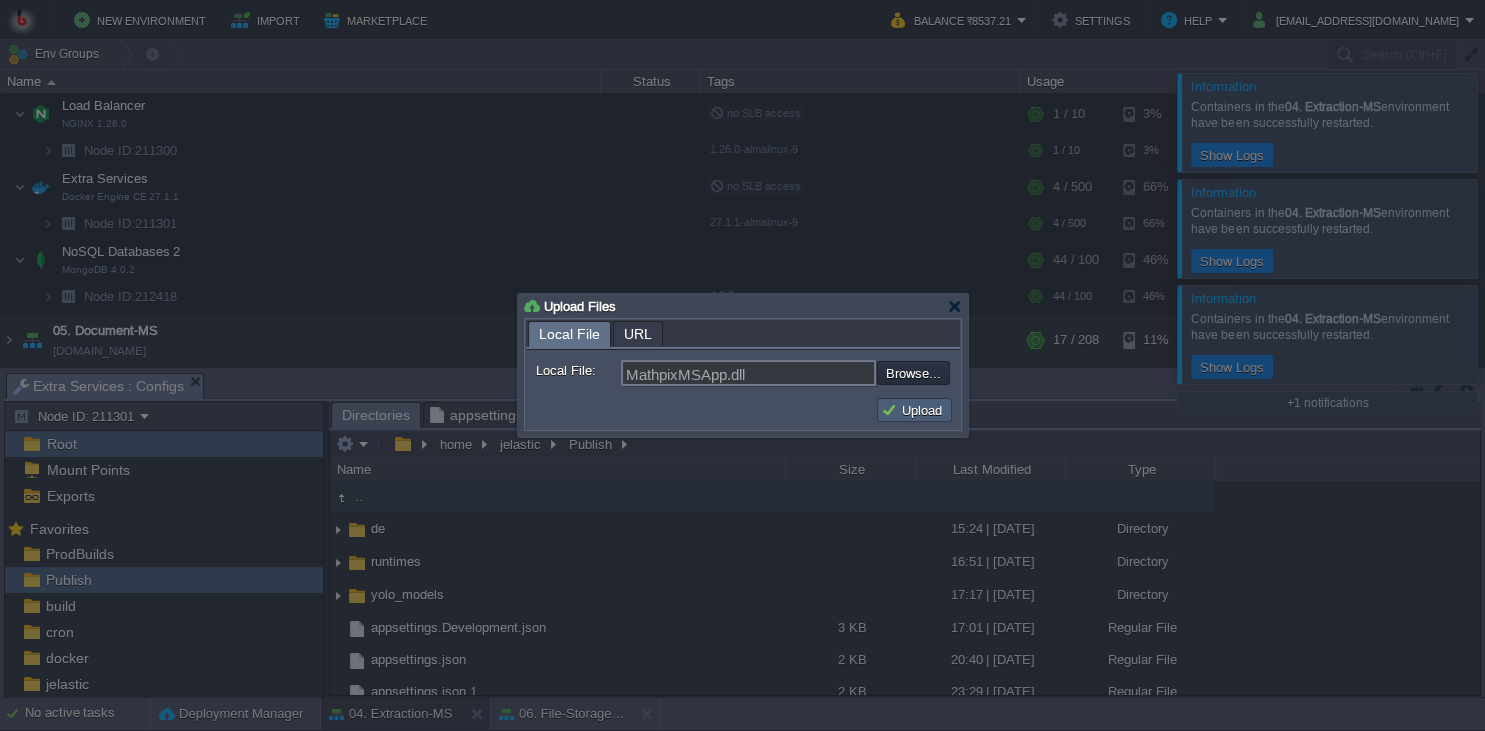 click on "Upload" at bounding box center [914, 410] 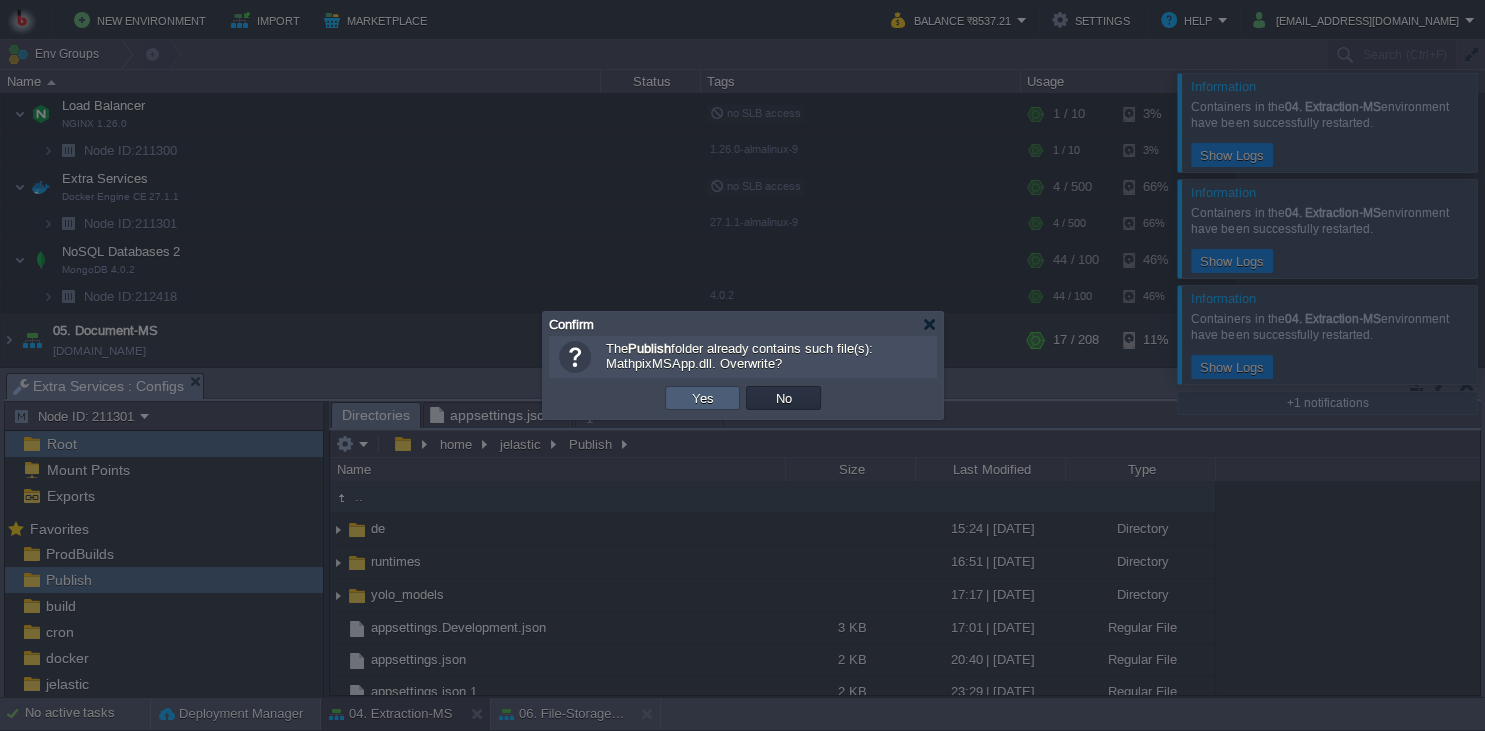 click on "Yes" at bounding box center [702, 398] 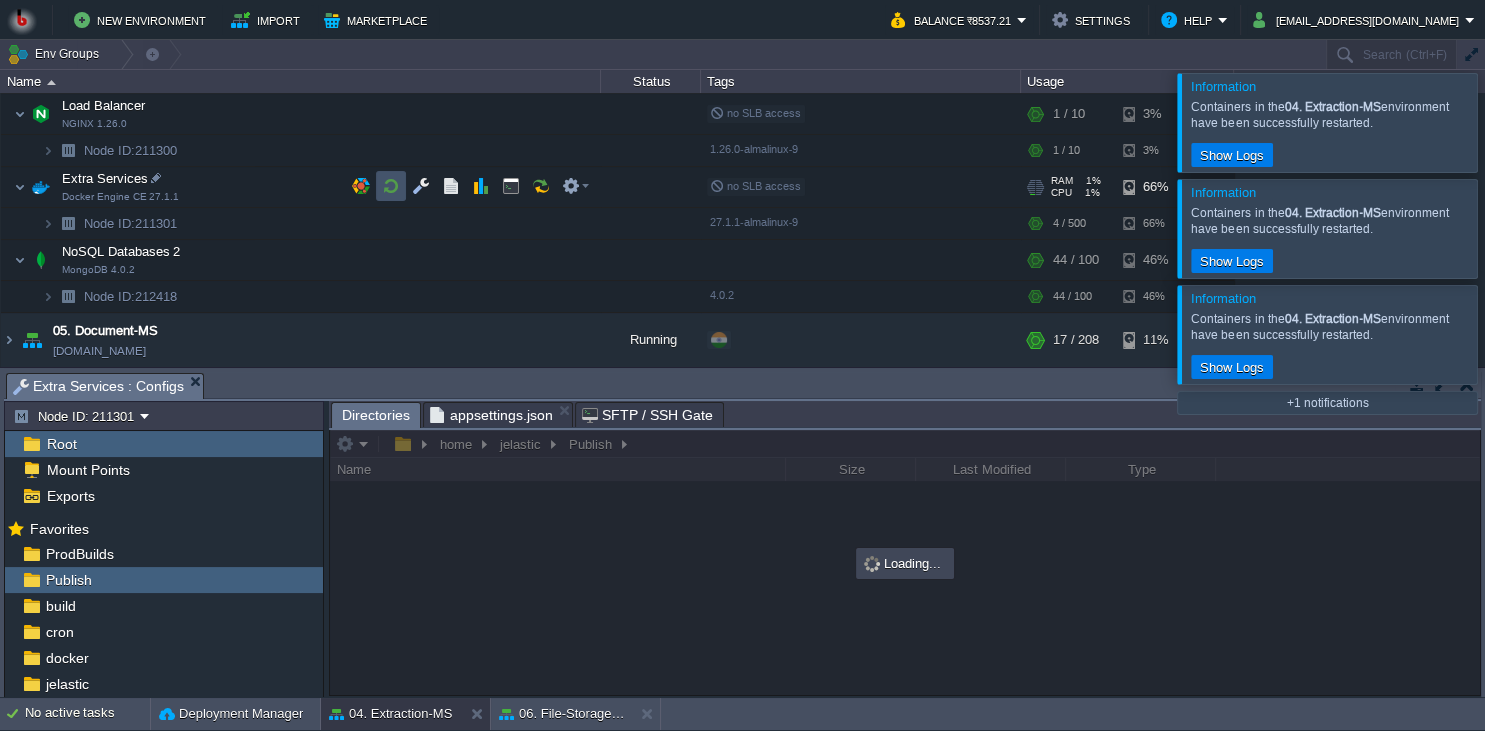click at bounding box center (391, 186) 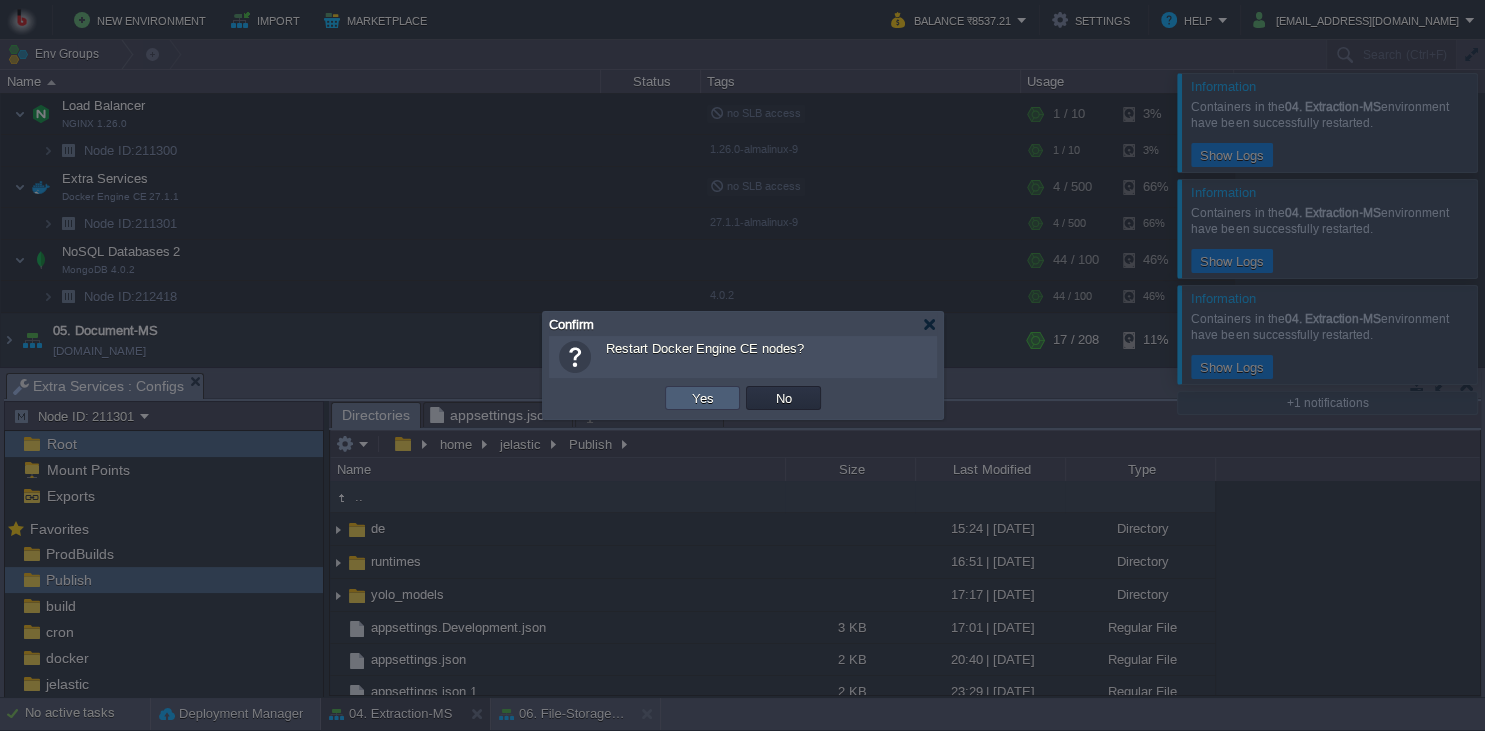 click on "Yes" at bounding box center (703, 398) 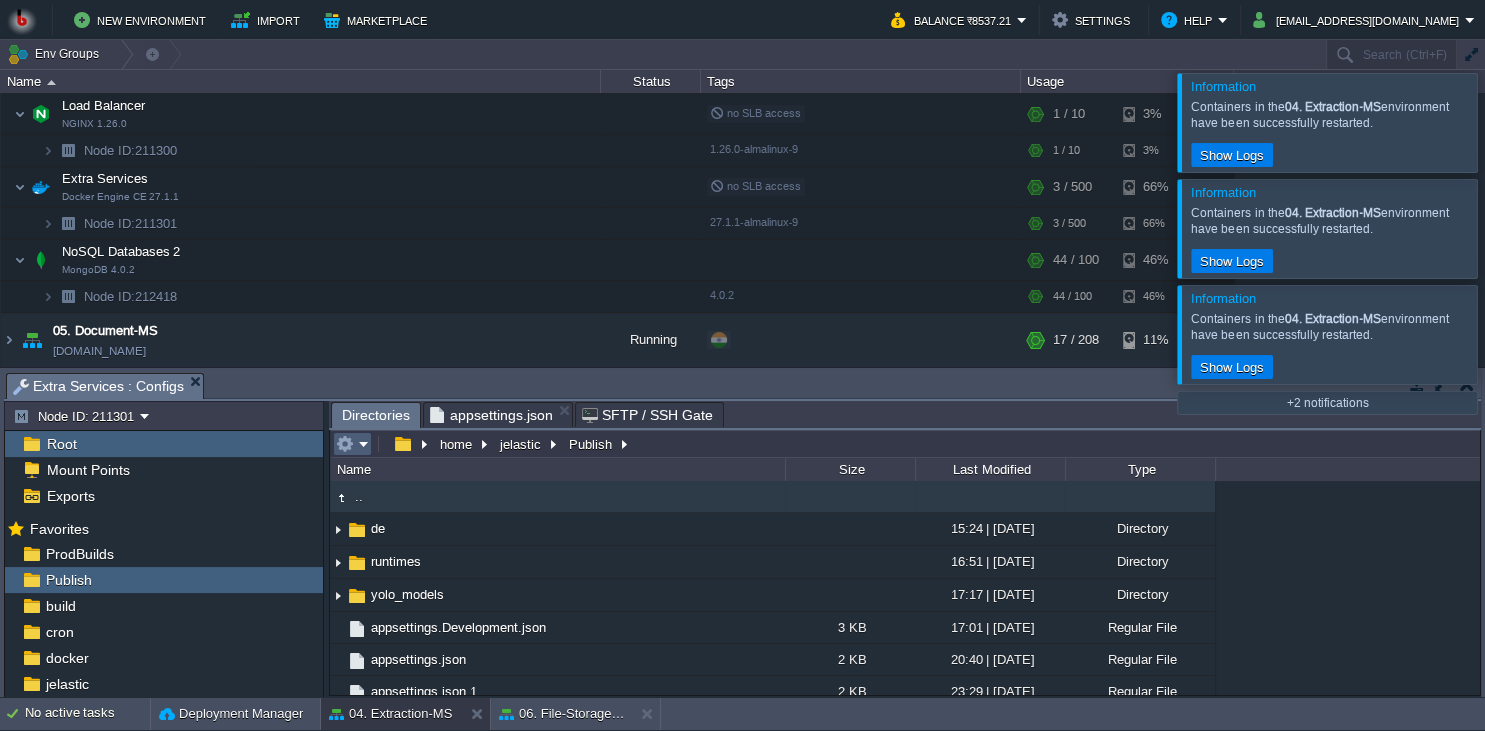 click at bounding box center [345, 444] 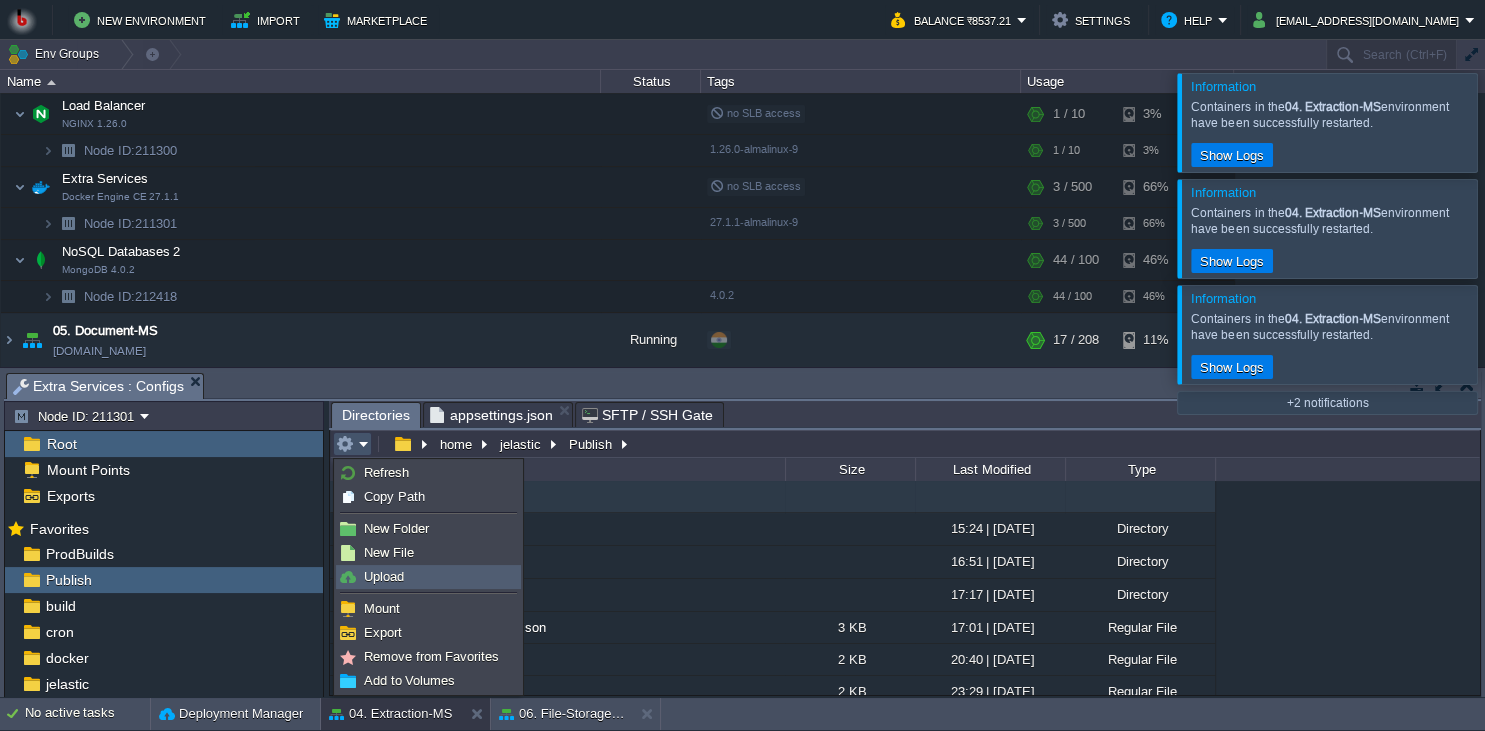 click on "Upload" at bounding box center [384, 576] 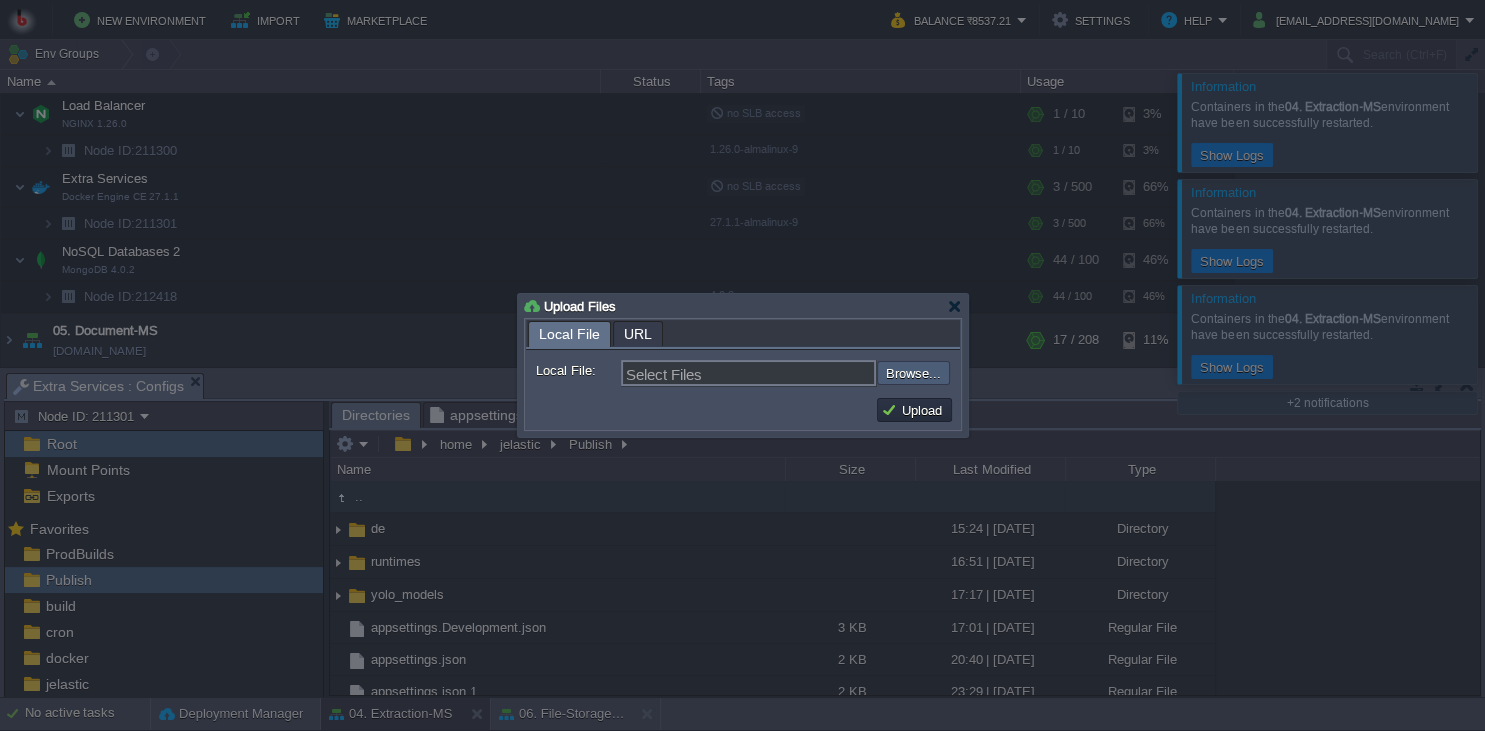click at bounding box center [823, 373] 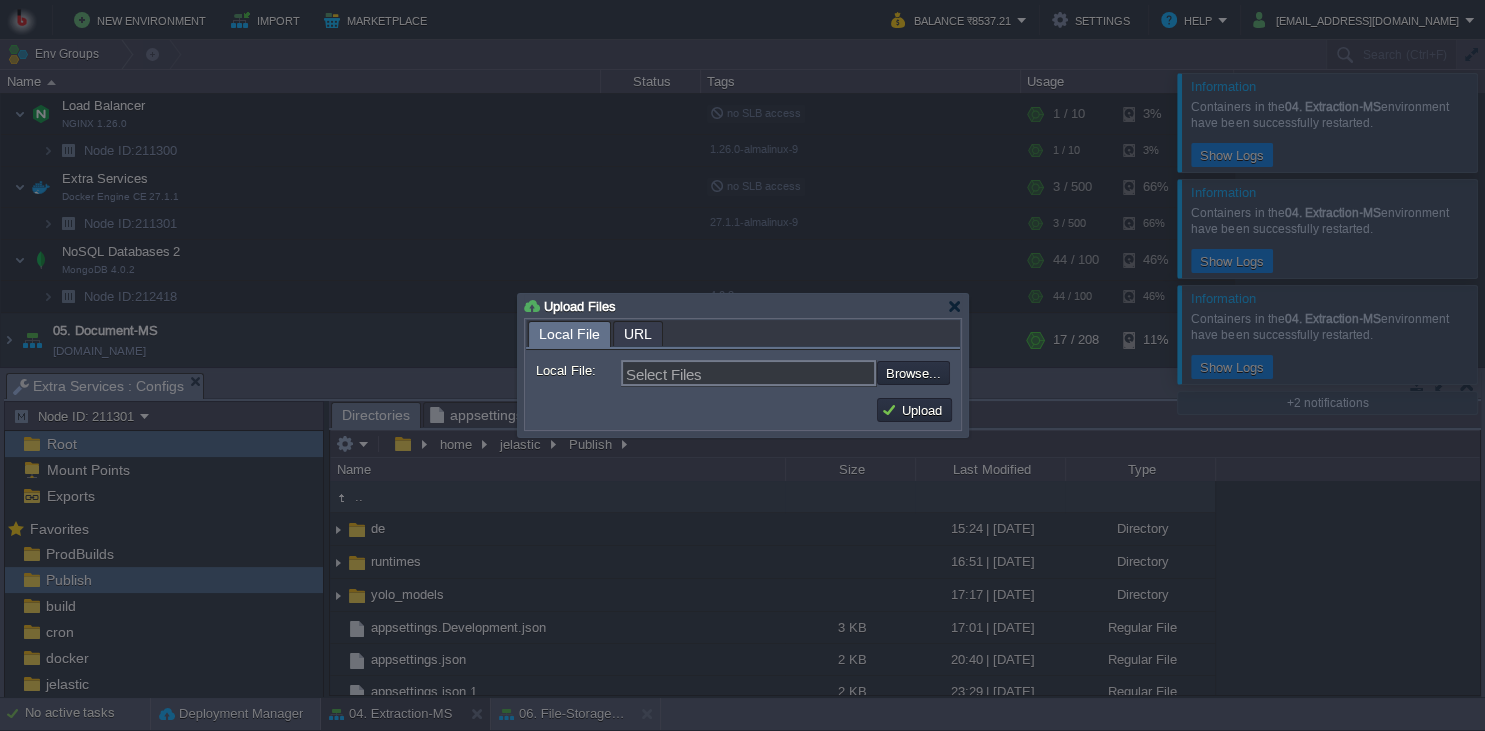type on "C:\fakepath\MathpixMSApp.dll" 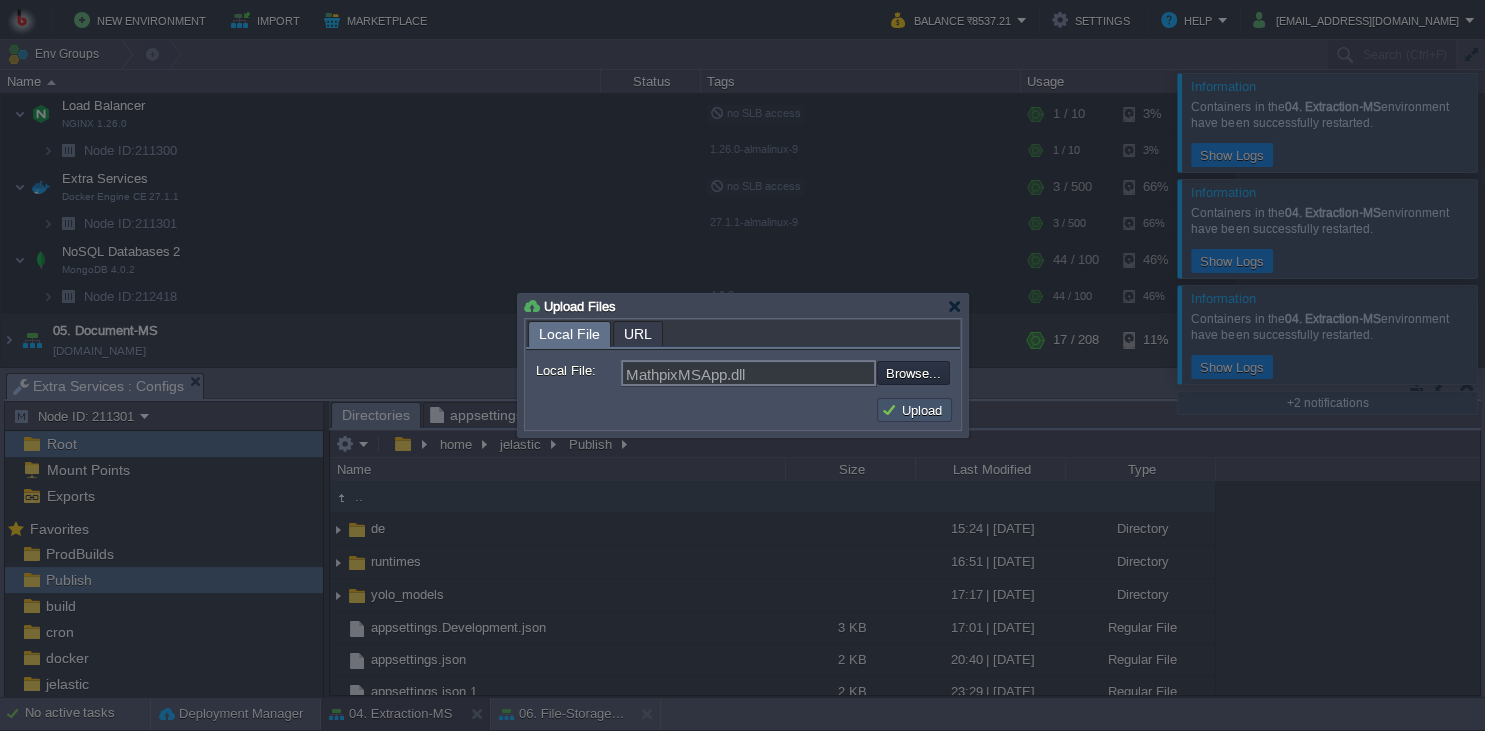 click on "Upload" at bounding box center [914, 410] 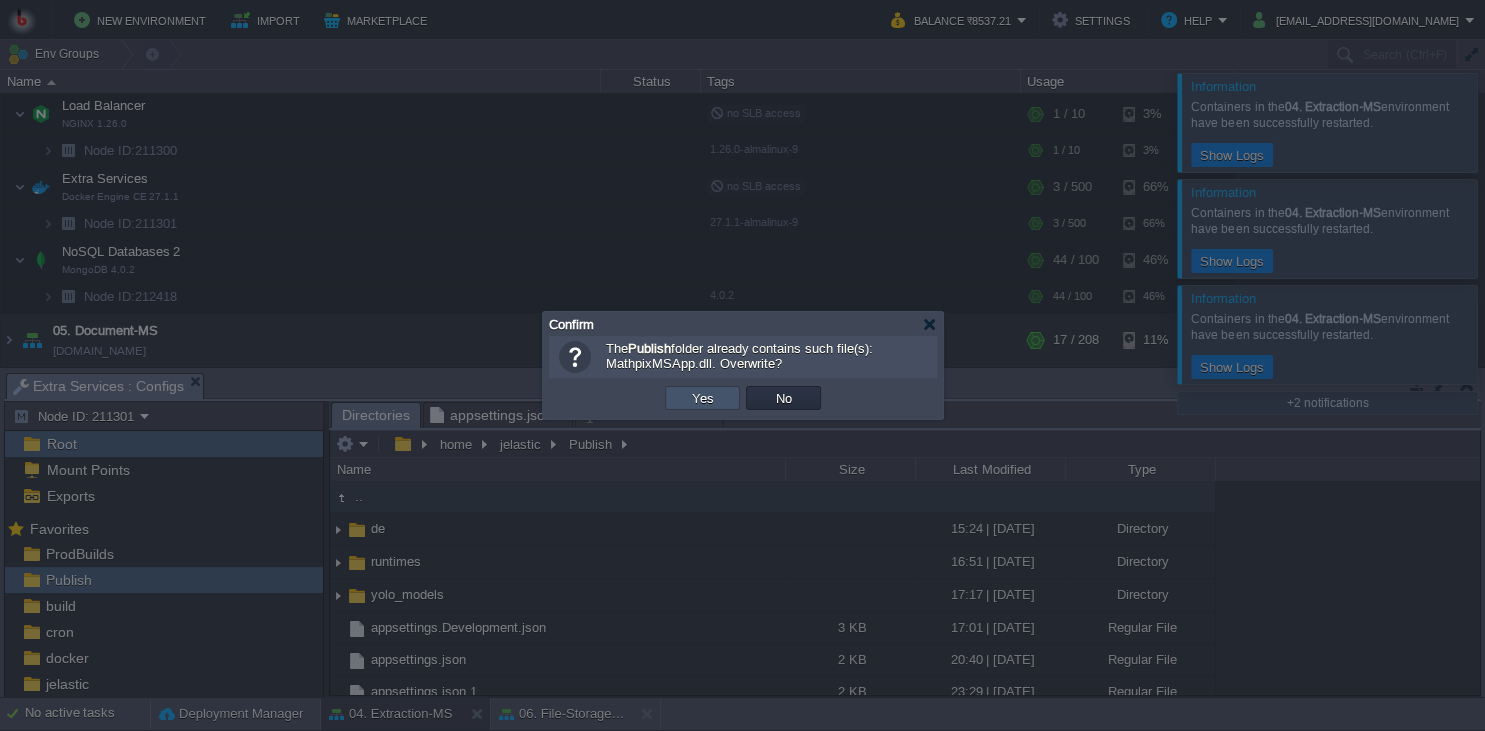 click on "Yes" at bounding box center (703, 398) 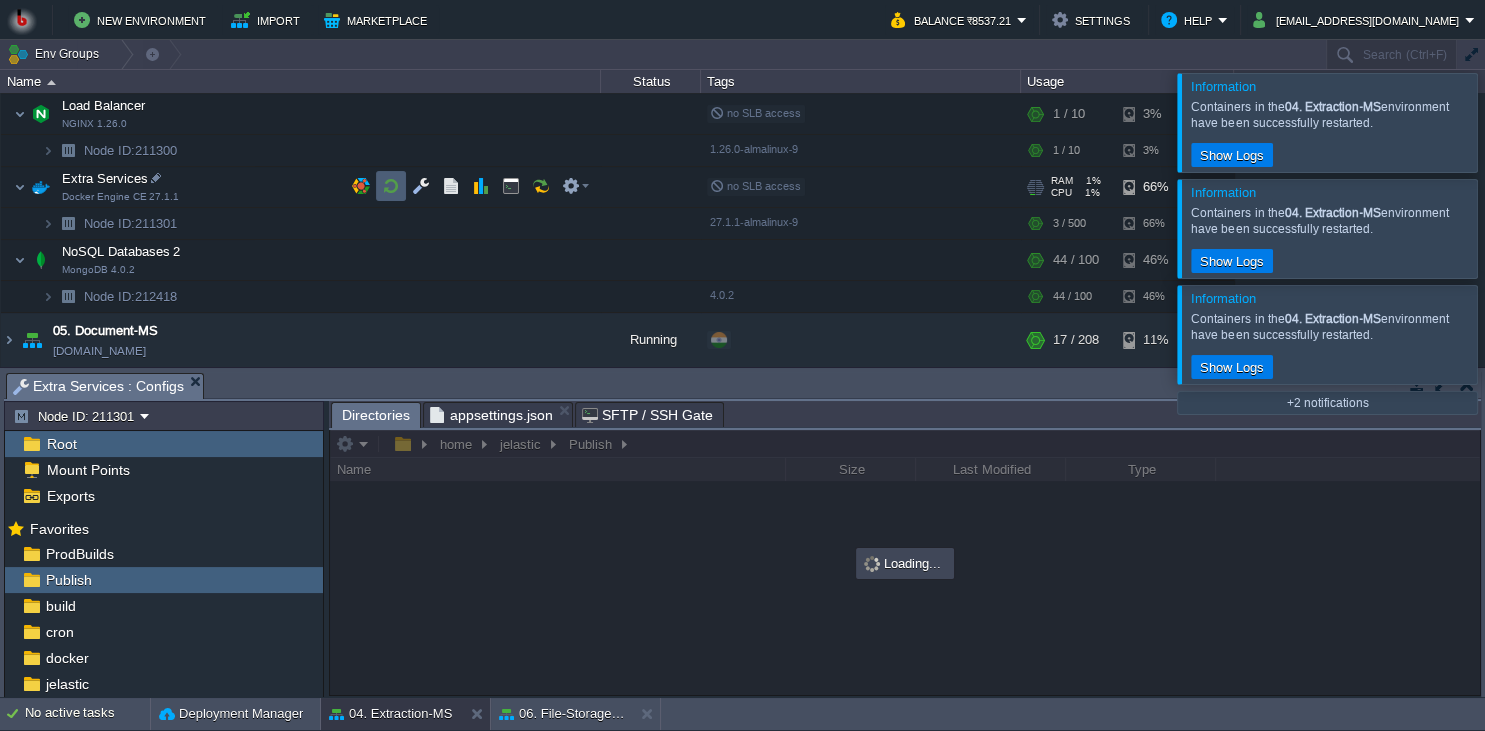 click at bounding box center [391, 186] 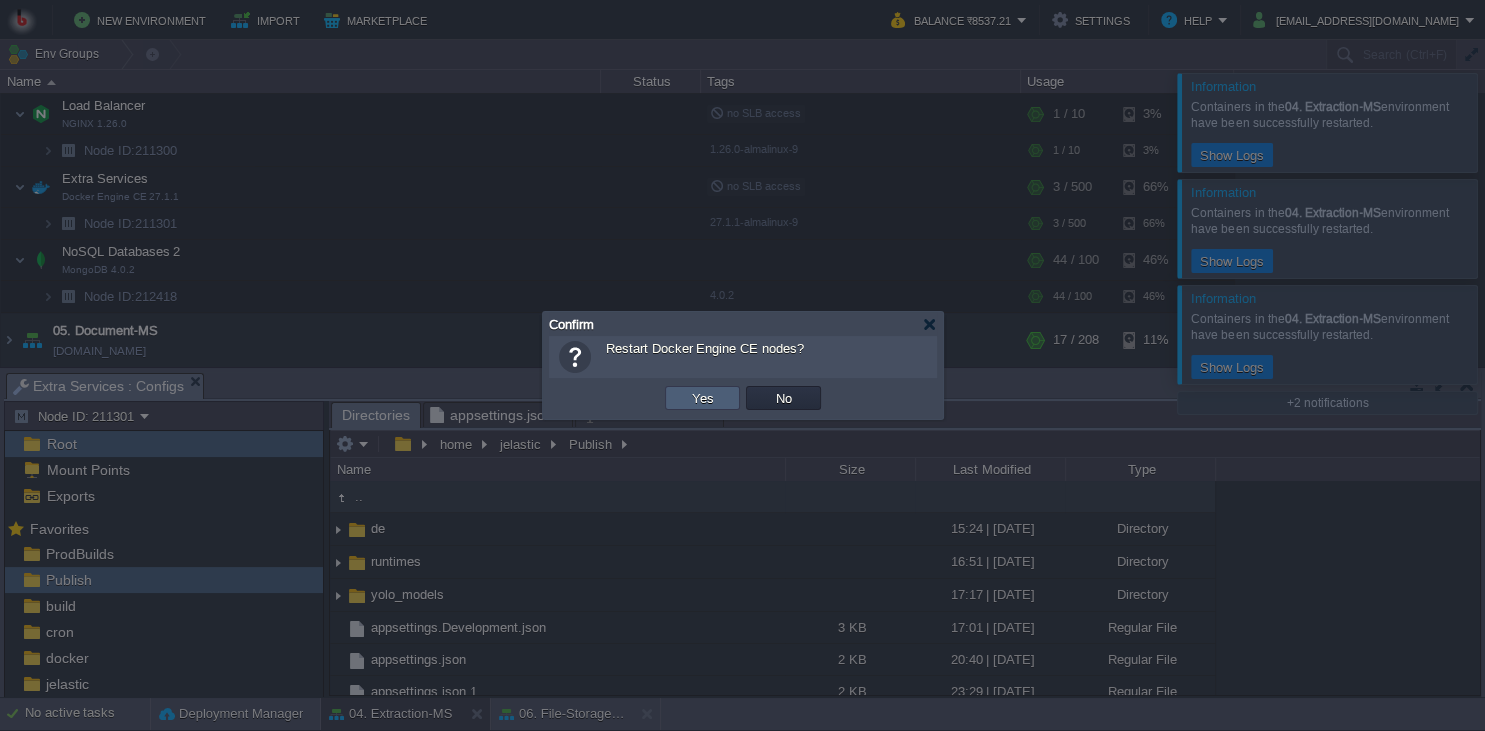 click on "Yes" at bounding box center (702, 398) 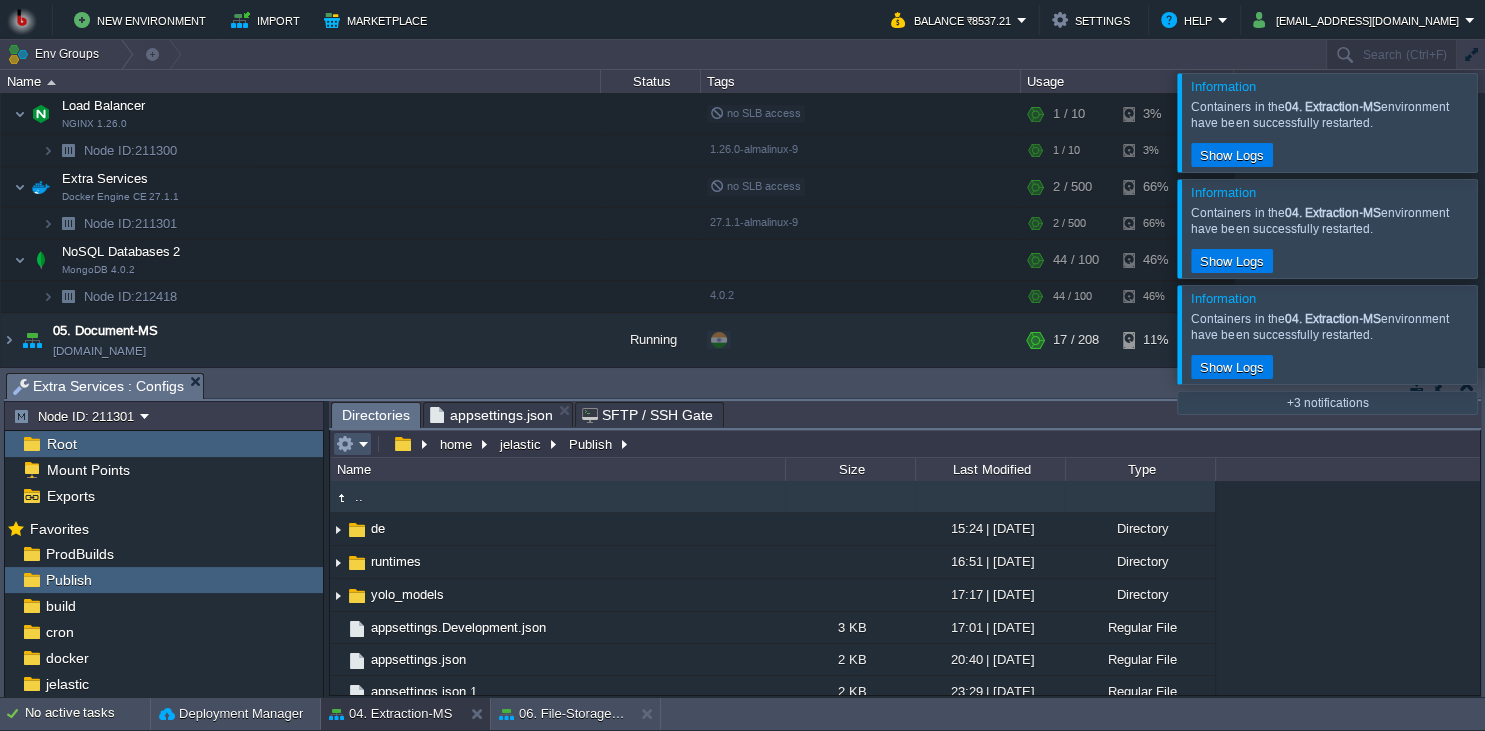 click at bounding box center (345, 444) 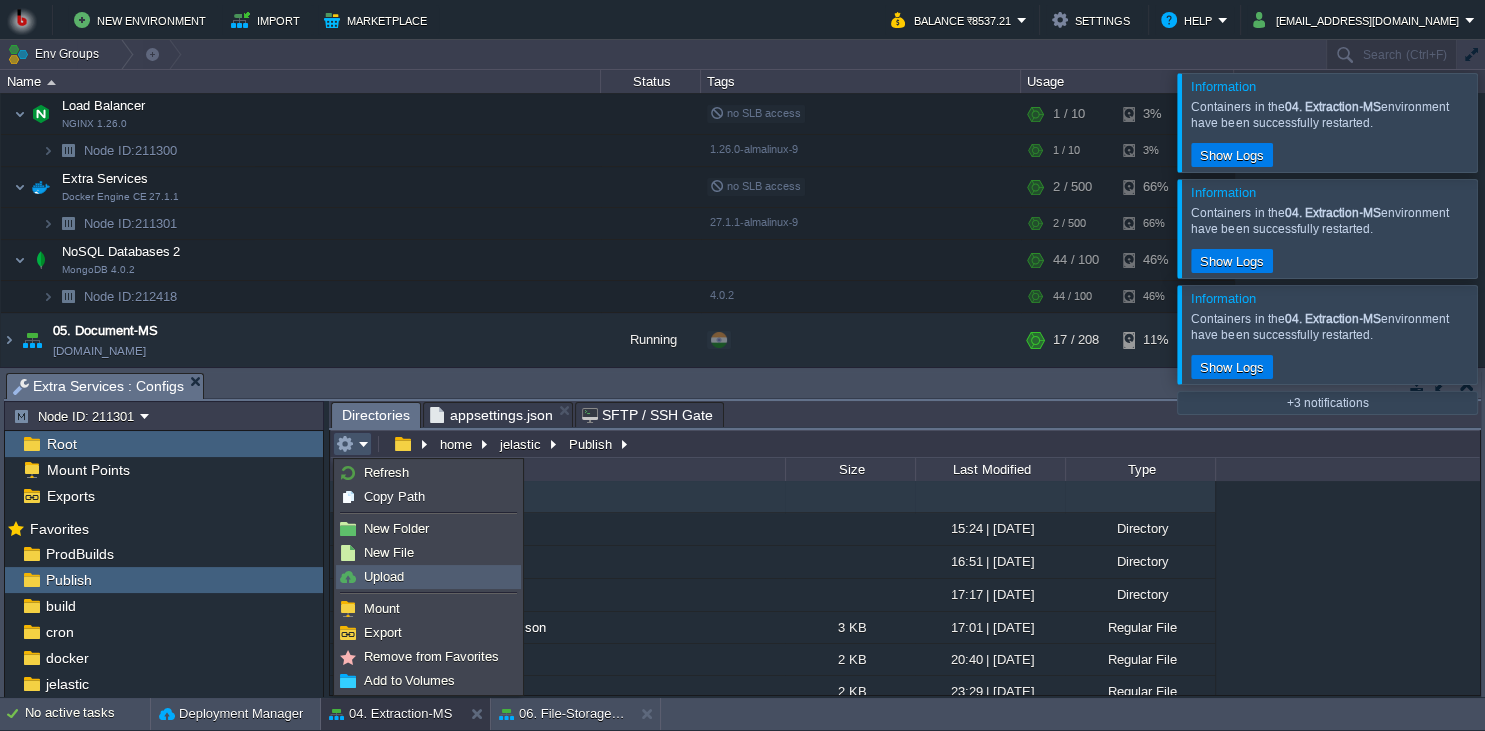 click on "Upload" at bounding box center (428, 577) 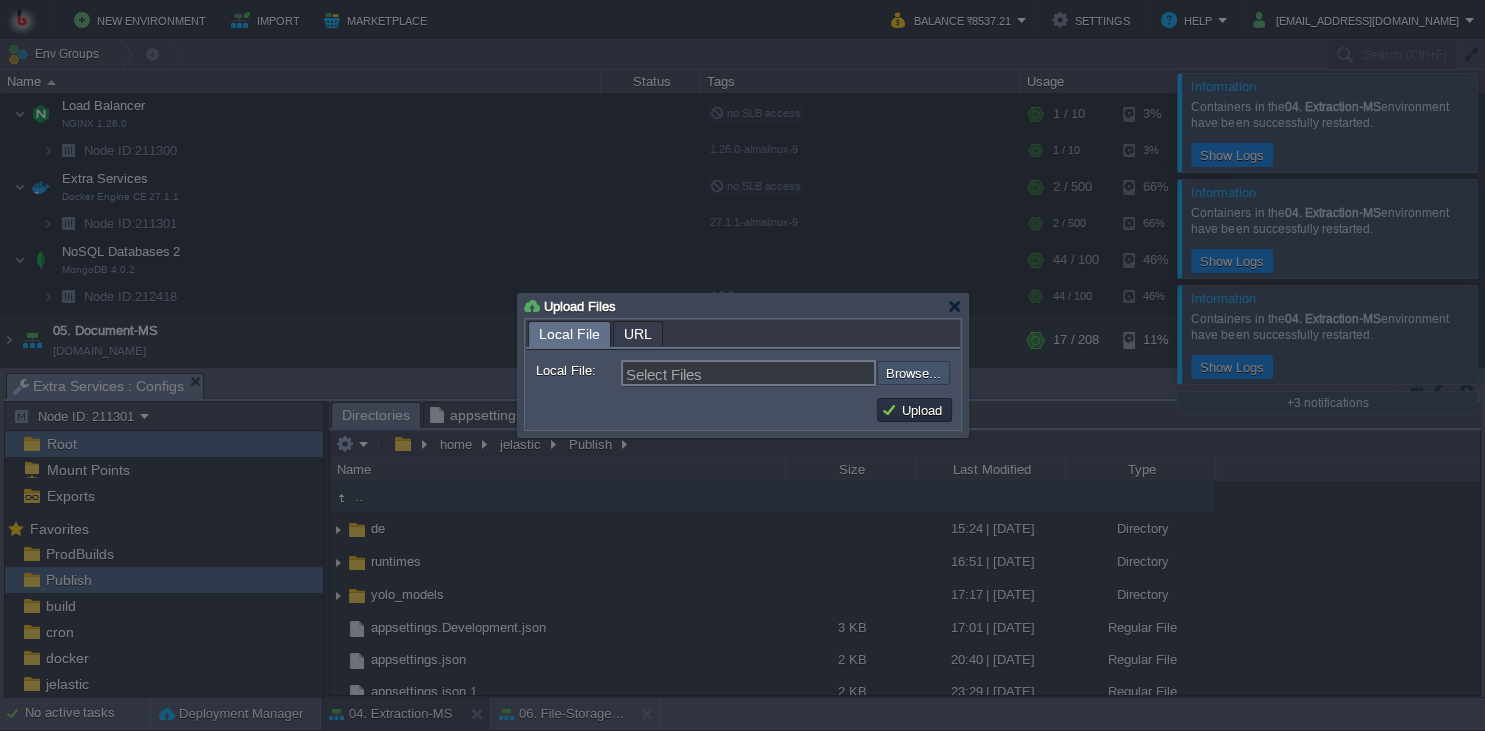 click at bounding box center (823, 373) 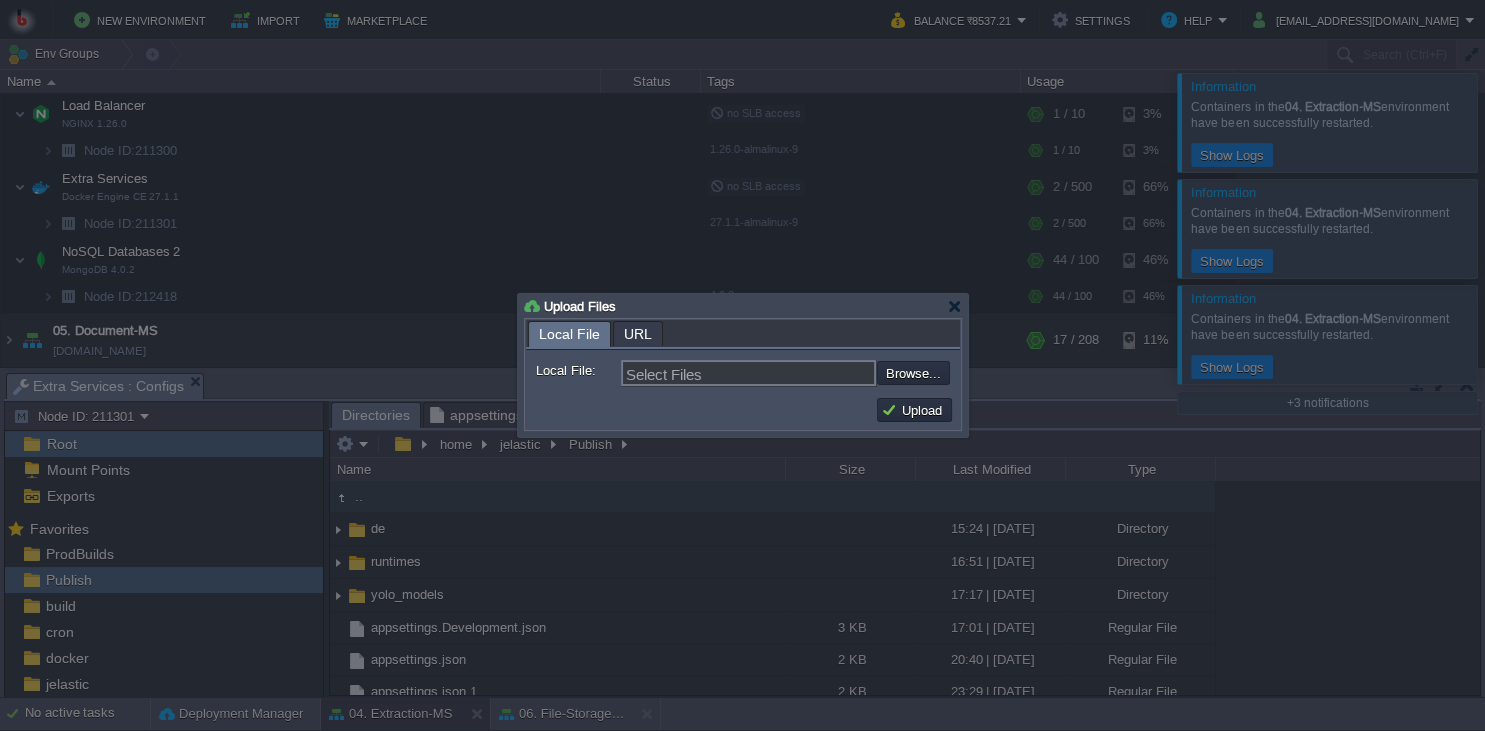 type on "C:\fakepath\MathpixMSApp.dll" 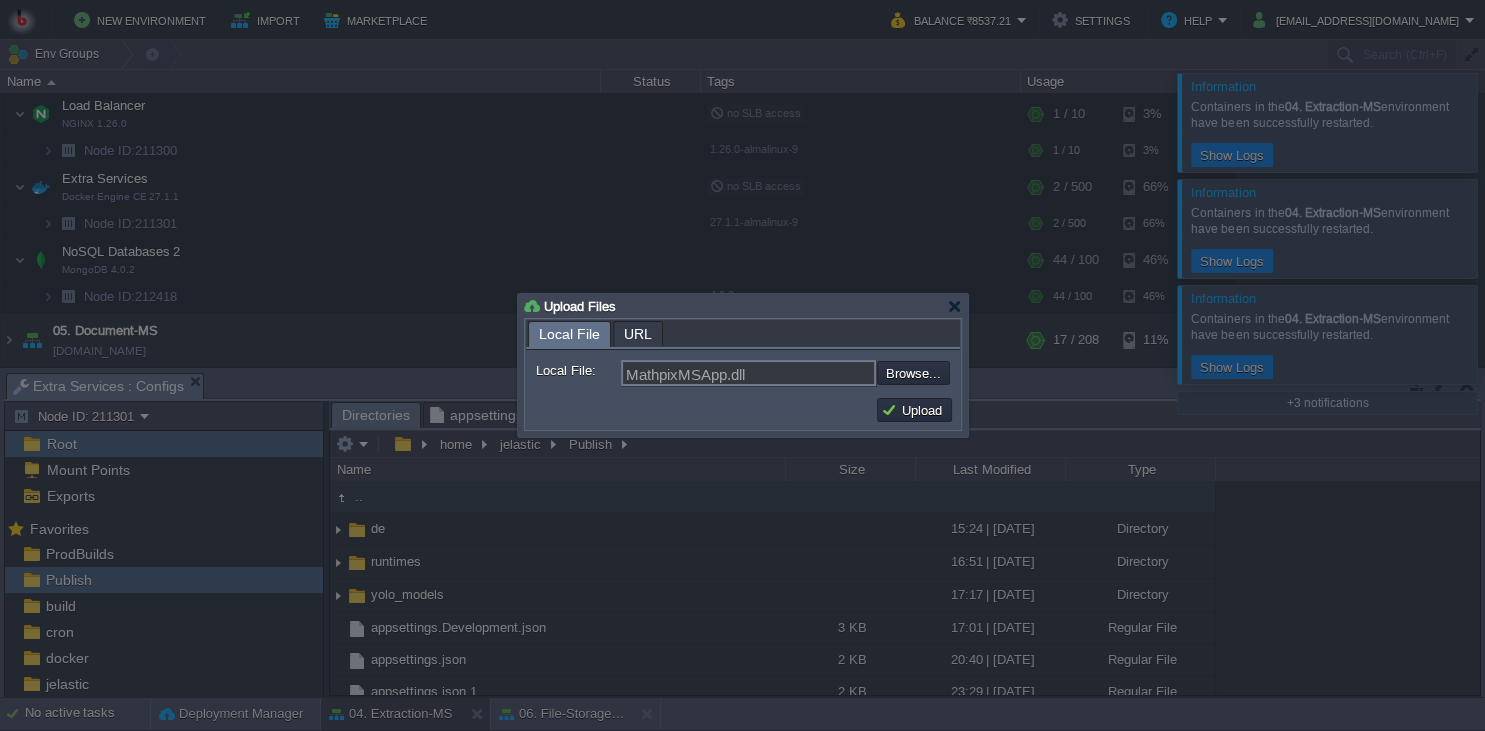 click on "Upload" at bounding box center [914, 410] 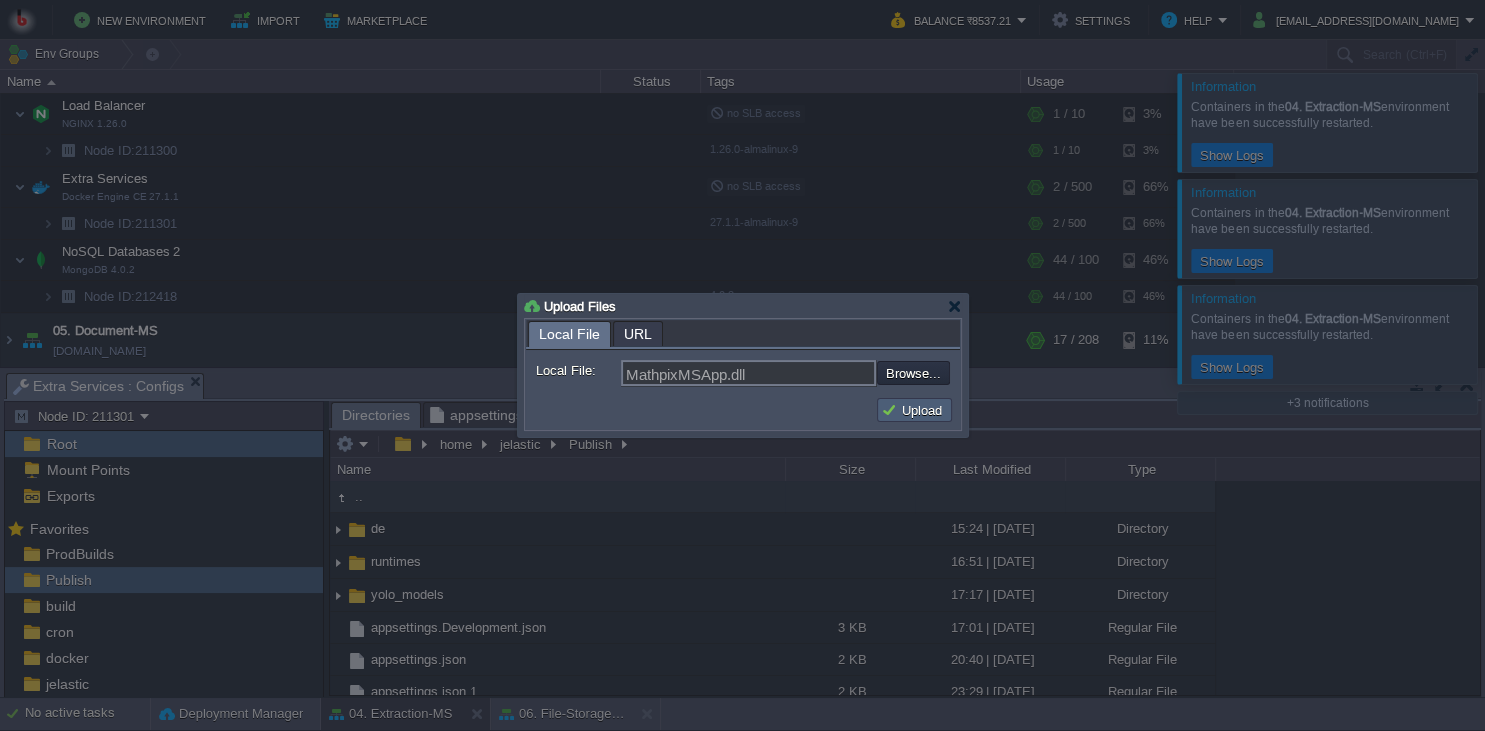 click on "Upload" at bounding box center [914, 410] 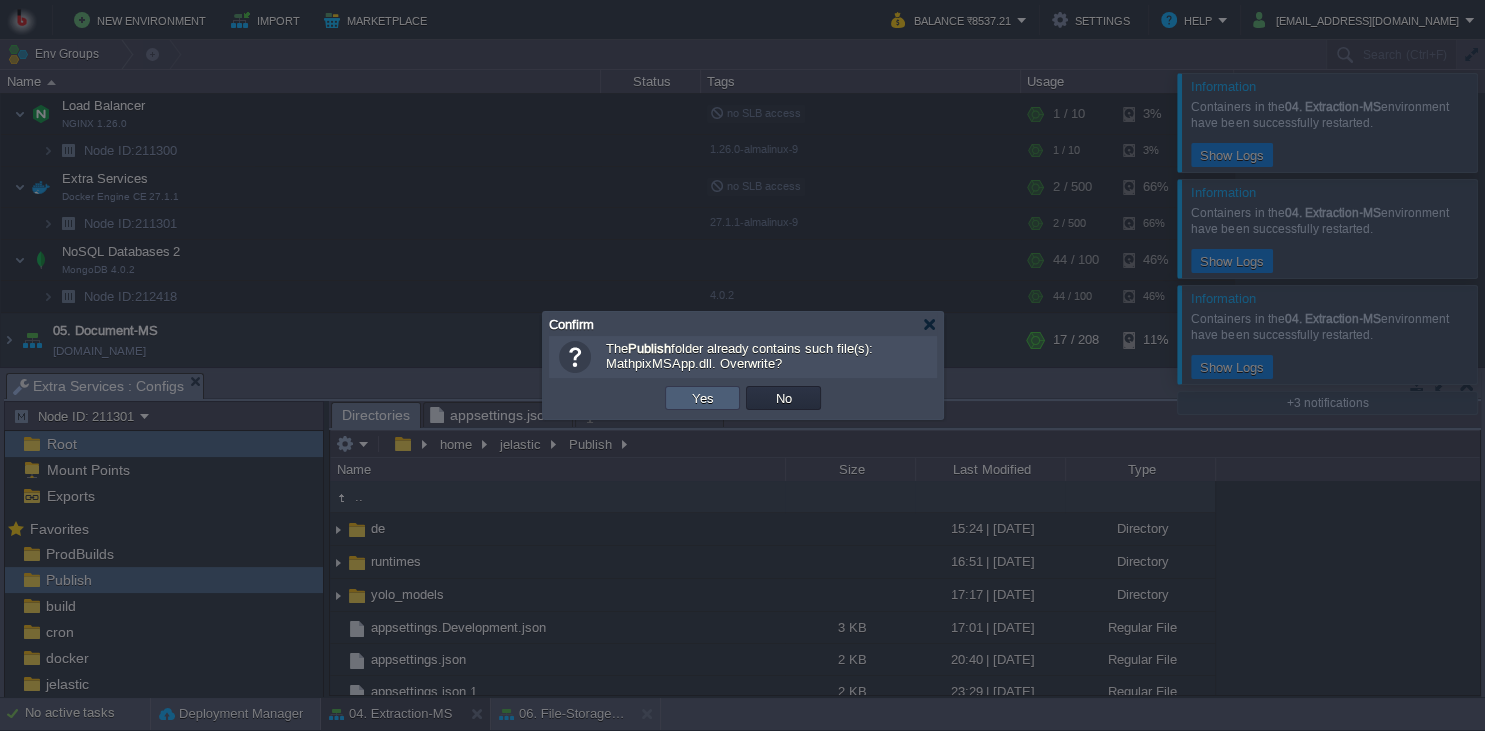 click on "Yes" at bounding box center (702, 398) 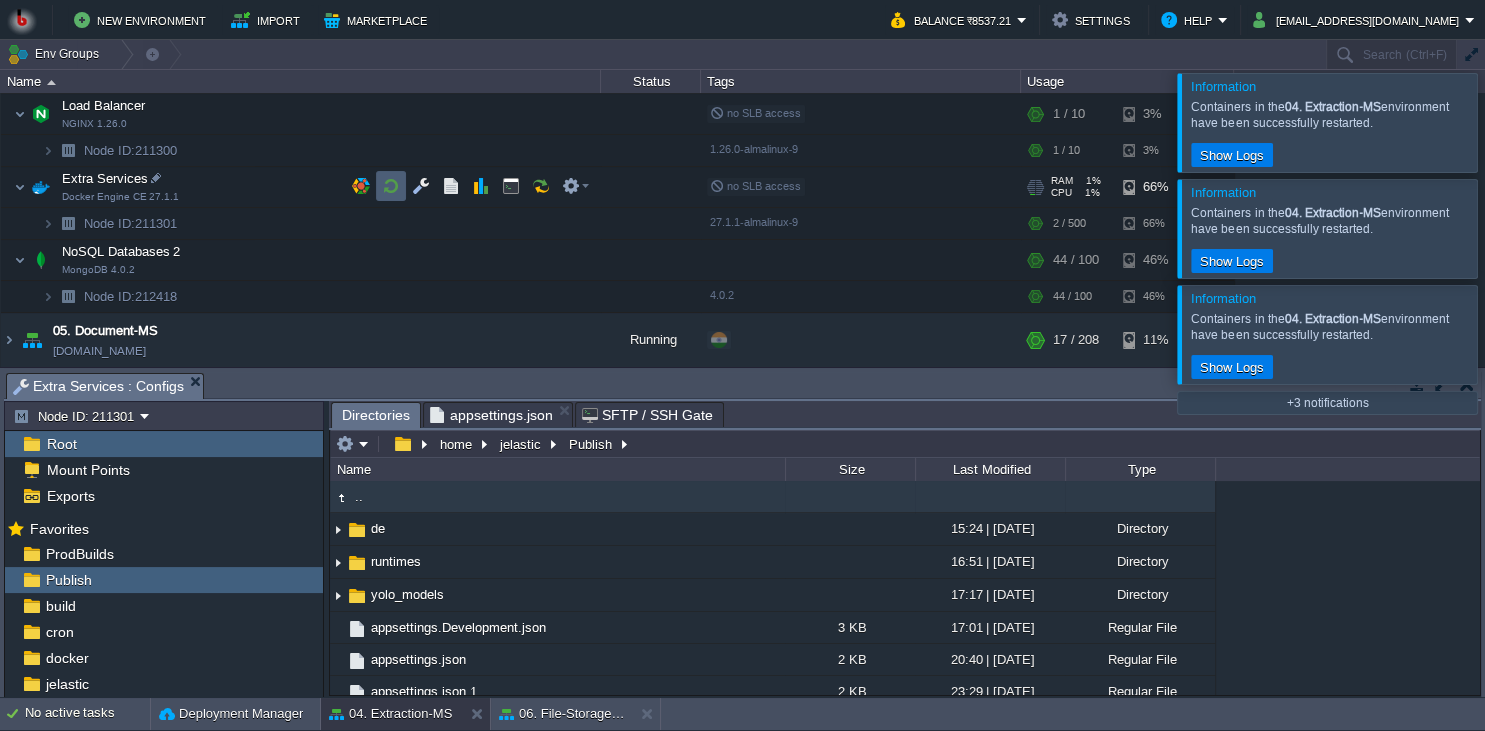 click at bounding box center (391, 186) 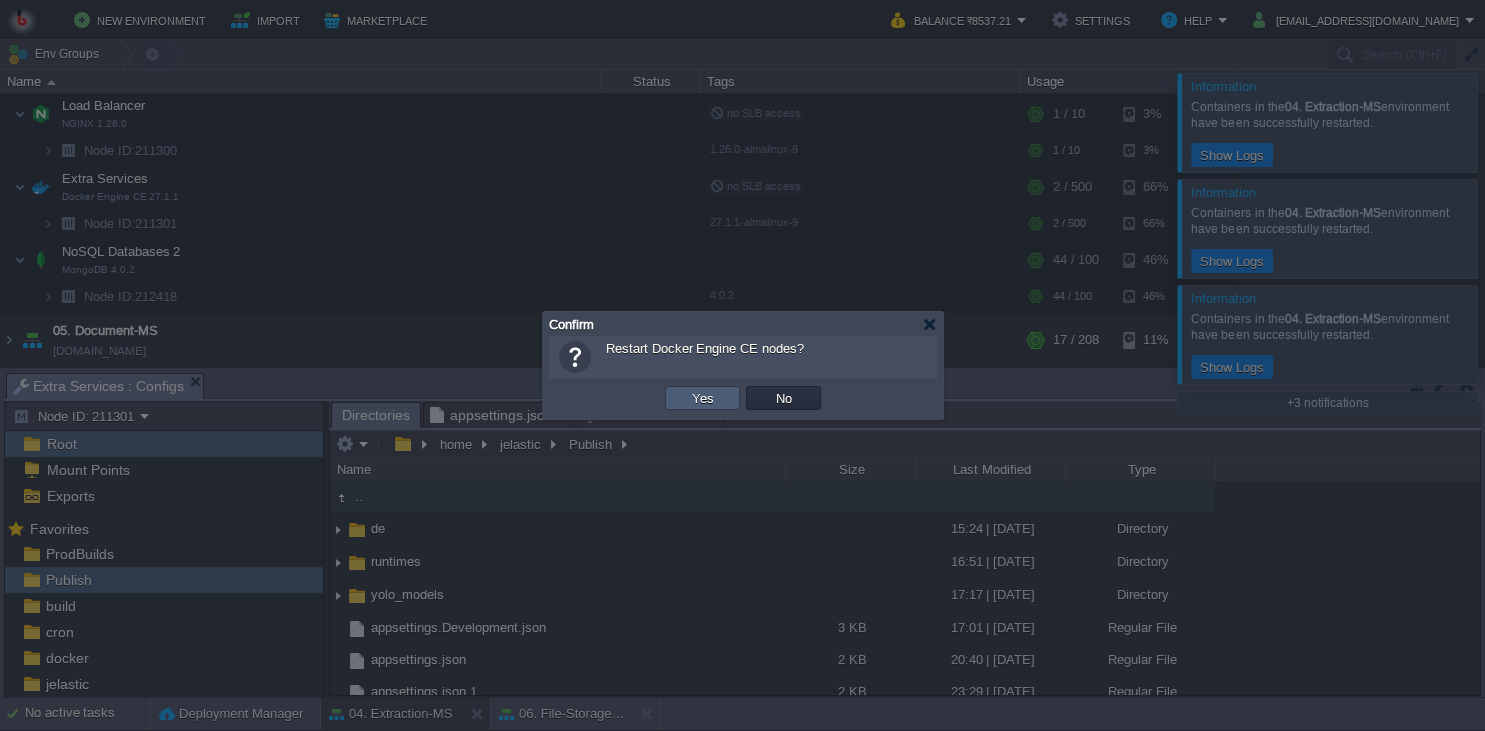click on "Yes" at bounding box center [702, 398] 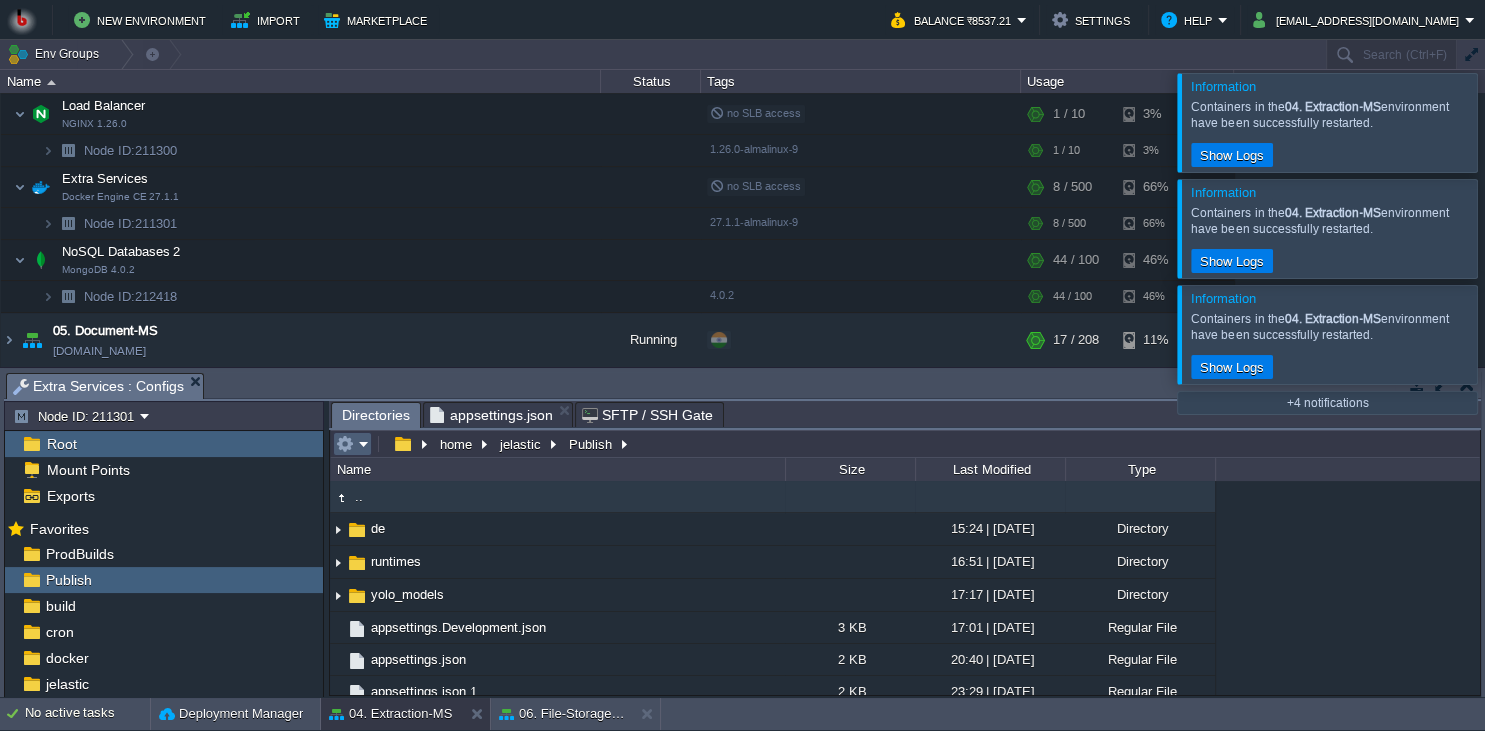 click at bounding box center (352, 444) 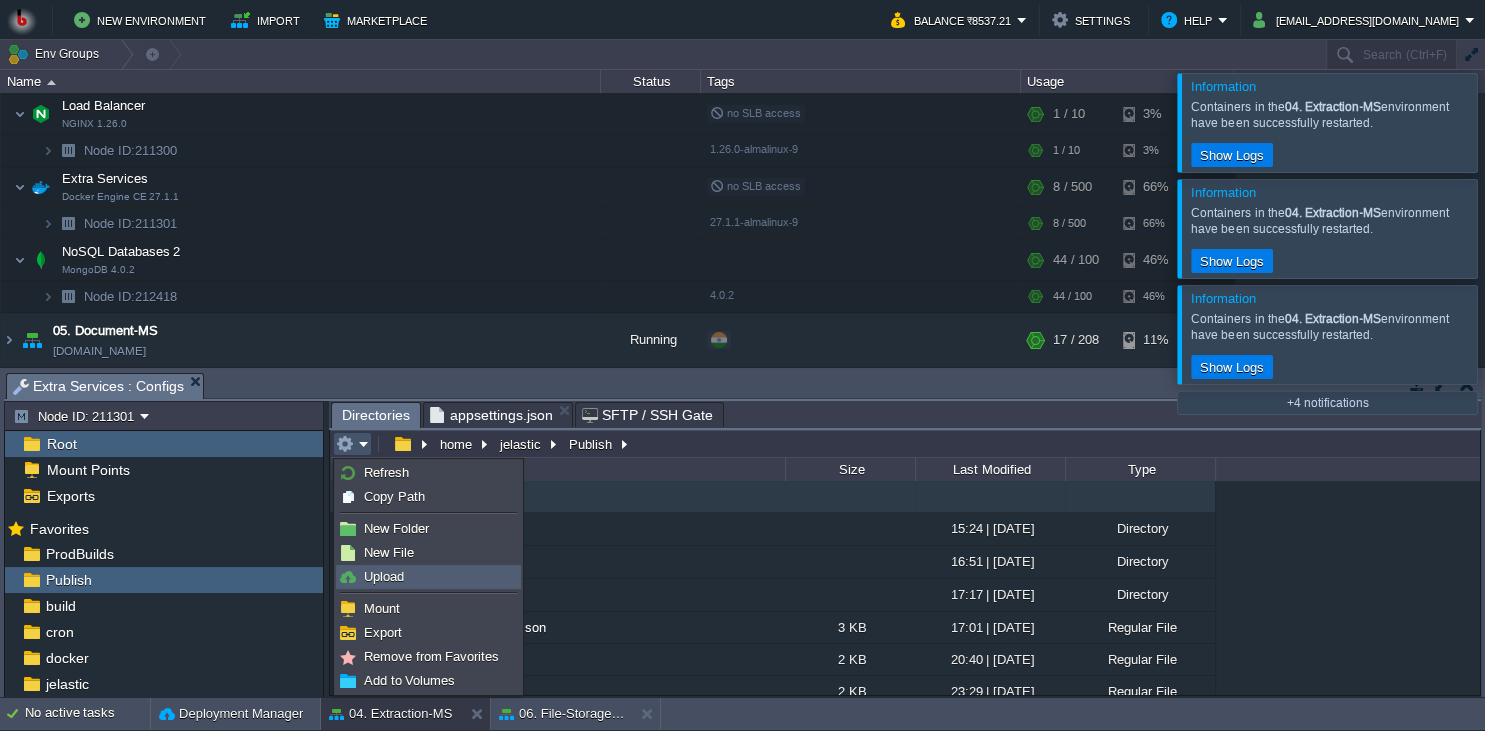 click on "Upload" at bounding box center [384, 576] 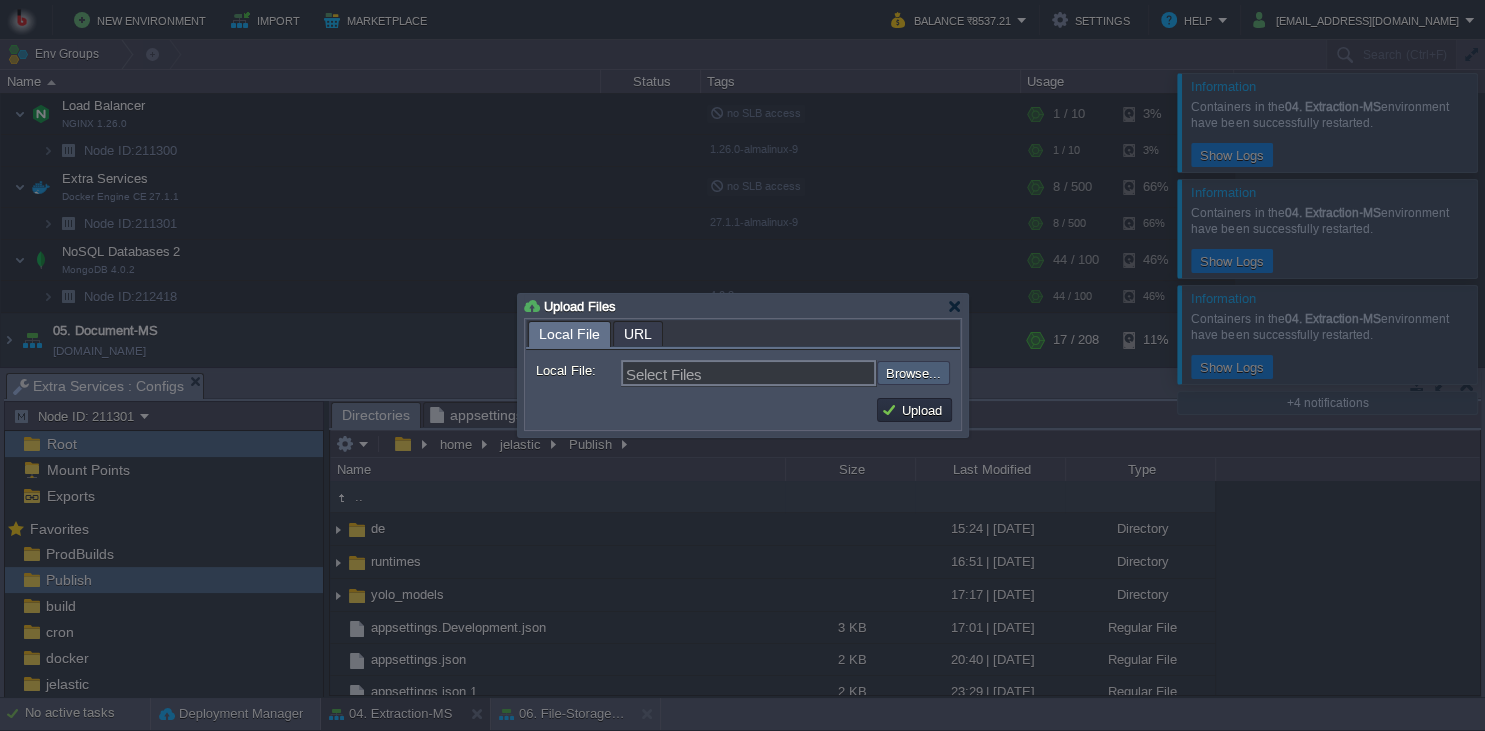 click at bounding box center (823, 373) 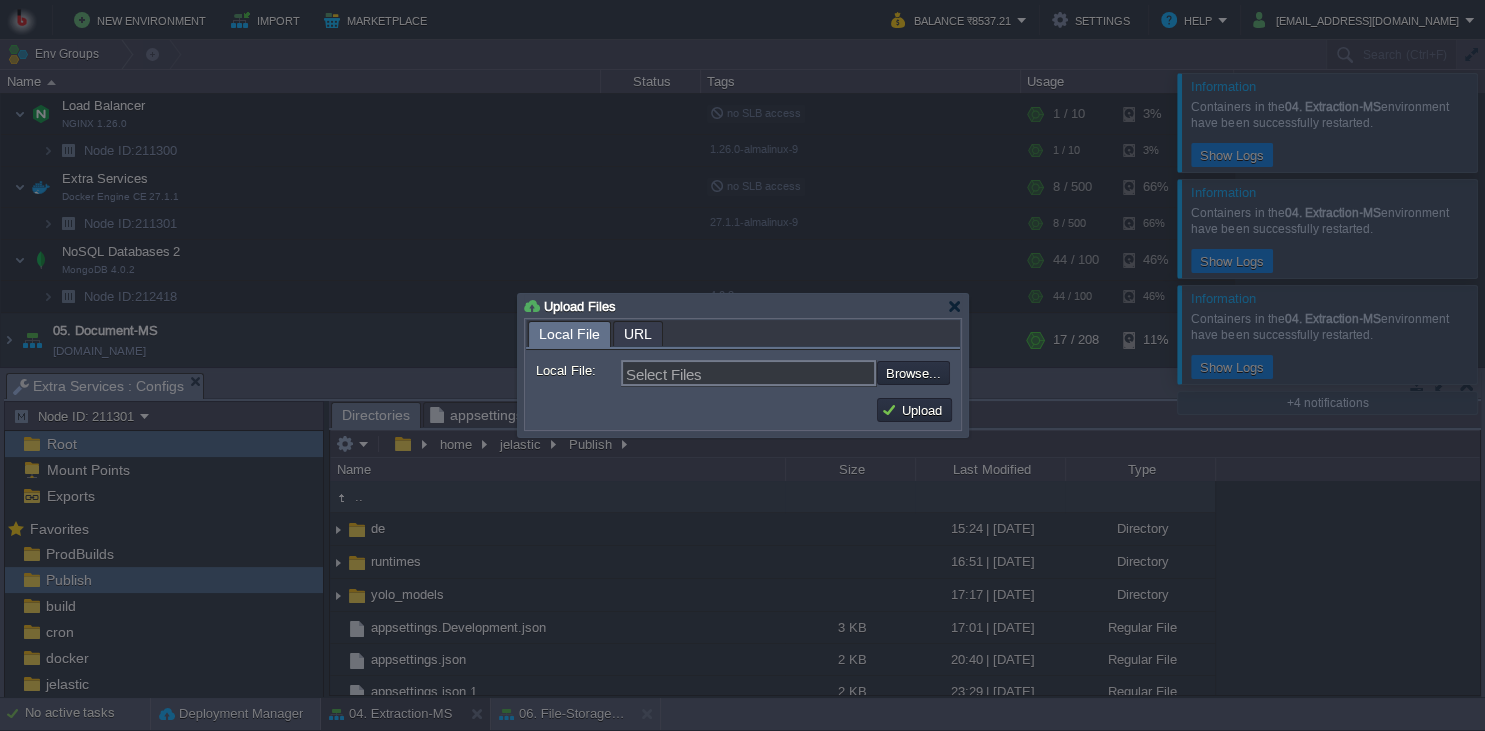 type on "C:\fakepath\MathpixMSApp.dll" 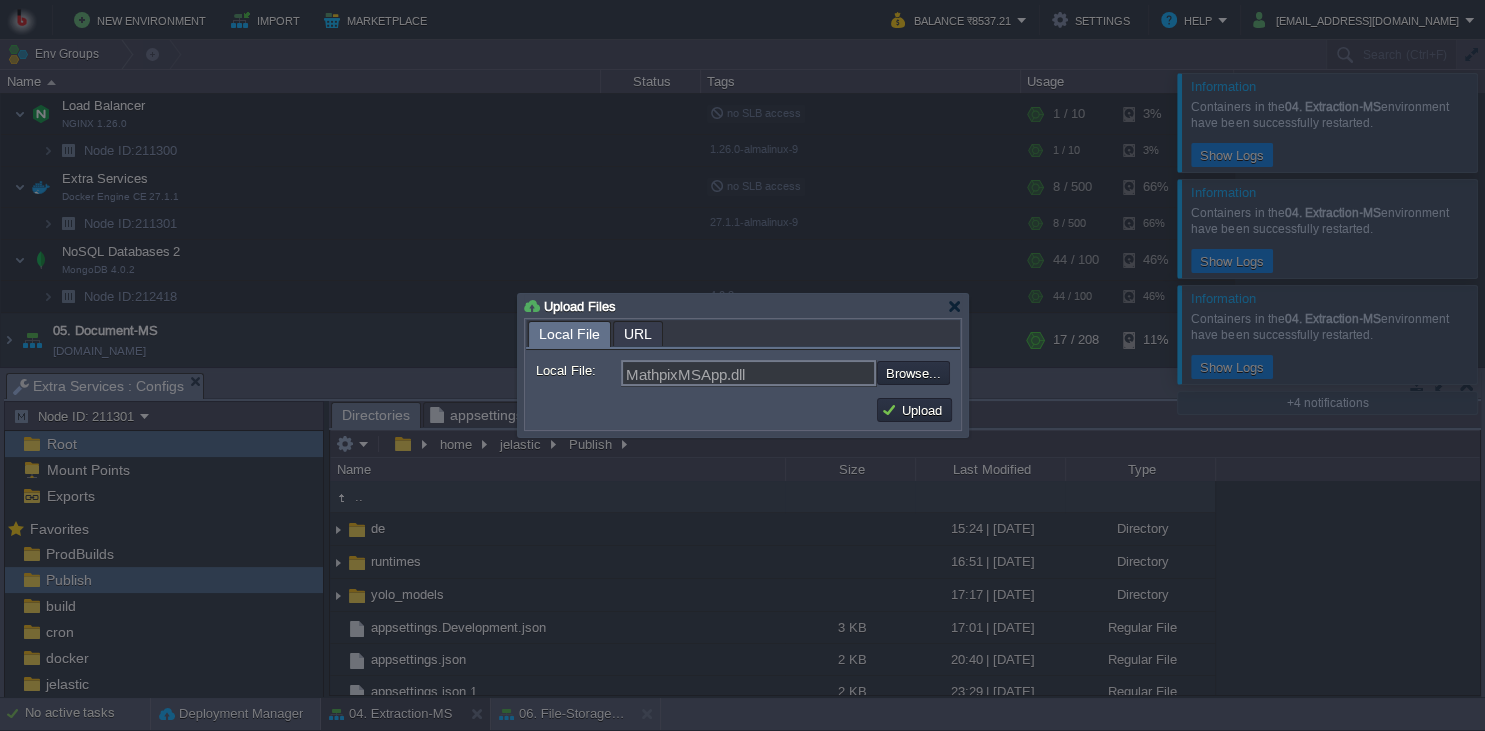 click on "Upload" at bounding box center [914, 410] 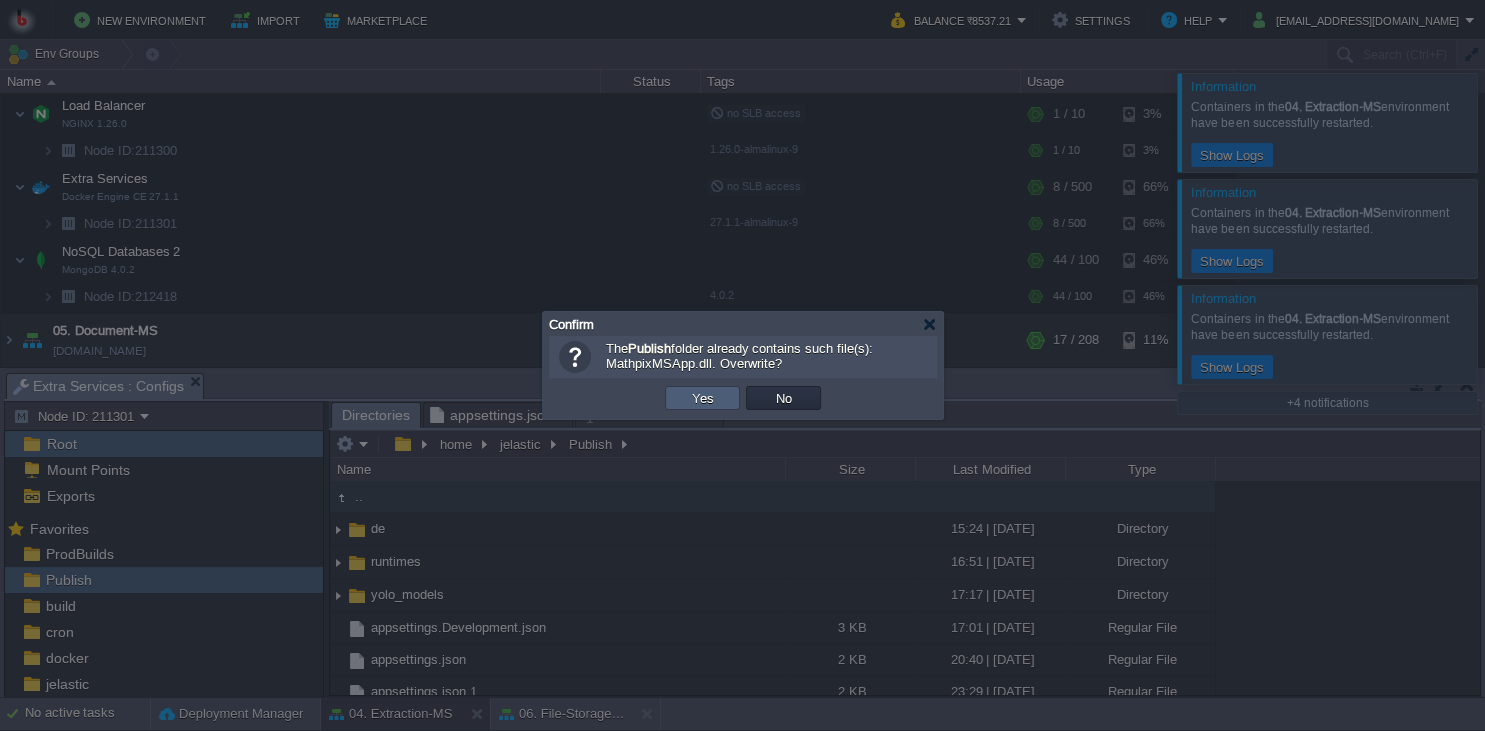 click on "Yes" at bounding box center (702, 398) 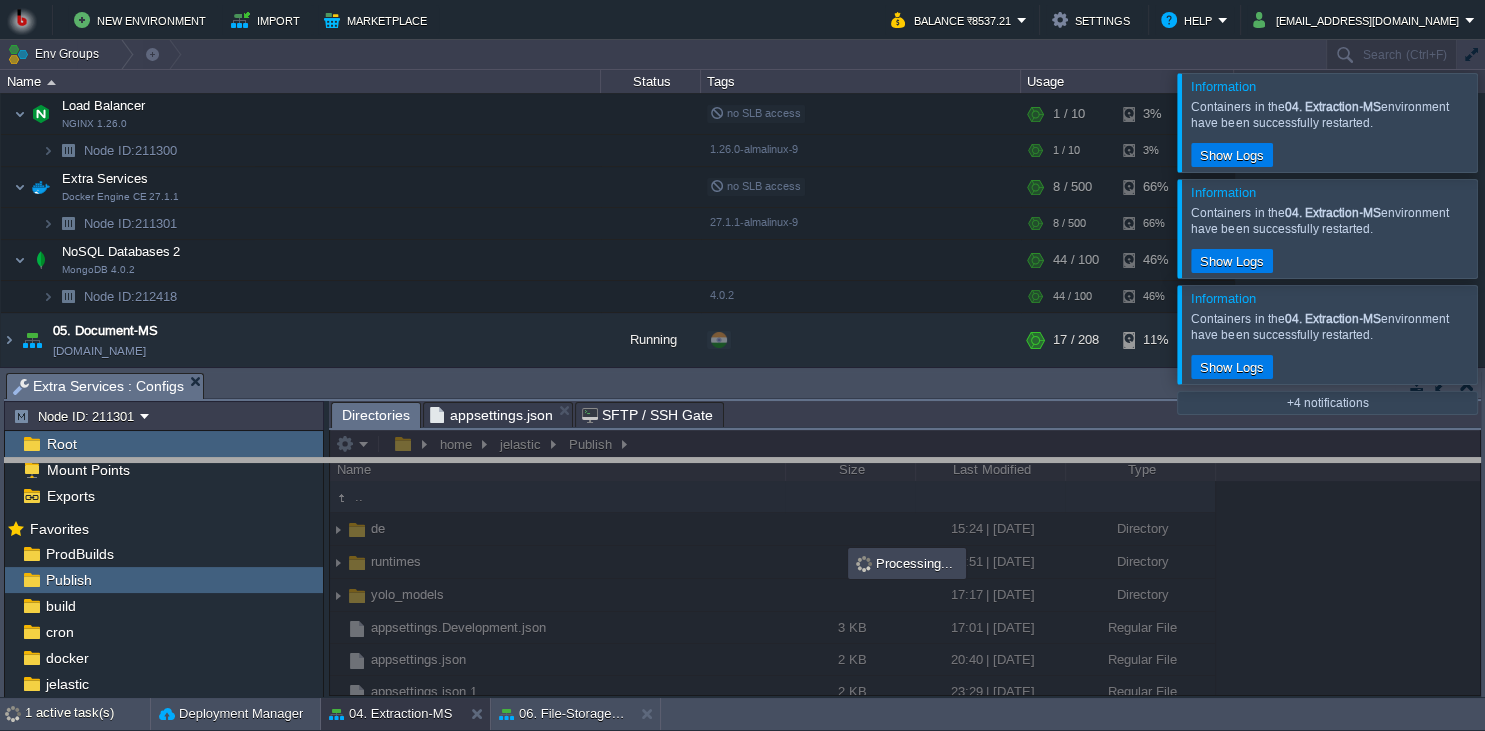 drag, startPoint x: 634, startPoint y: 387, endPoint x: 619, endPoint y: 486, distance: 100.12991 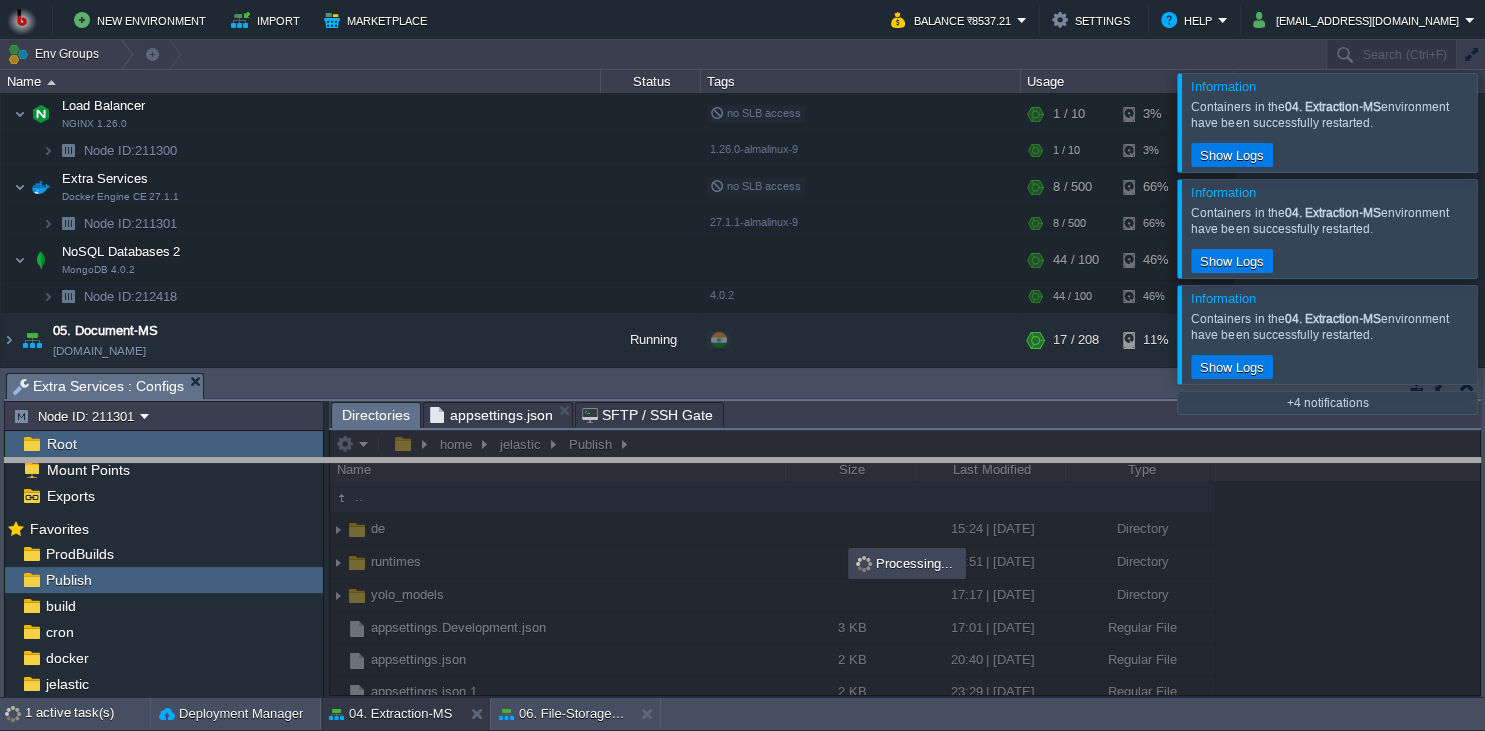 click on "New Environment Import Marketplace Bonus ₹0.00 Upgrade Account Balance ₹8537.21 Settings Help [EMAIL_ADDRESS][DOMAIN_NAME] Information Containers in the  04. Extraction-MS  environment have been successfully restarted. Show Logs Information Containers in the  04. Extraction-MS  environment have been successfully restarted. Show Logs Information Containers in the  04. Extraction-MS  environment have been successfully restarted. Show Logs Information Containers in the  04. Extraction-MS  environment have been successfully restarted. Show Logs Information Containers in the  04. Extraction-MS  environment have been successfully restarted. Show Logs Information Containers in the  04. Extraction-MS  environment have been successfully restarted. Show Logs Information Containers in the  04. Extraction-MS  environment have been successfully restarted. Show Logs +4 notifications       Env Groups                     Search (Ctrl+F)         auto-gen Name Status Tags Usage 00. [PERSON_NAME] DevOps Server   0%" at bounding box center [742, 365] 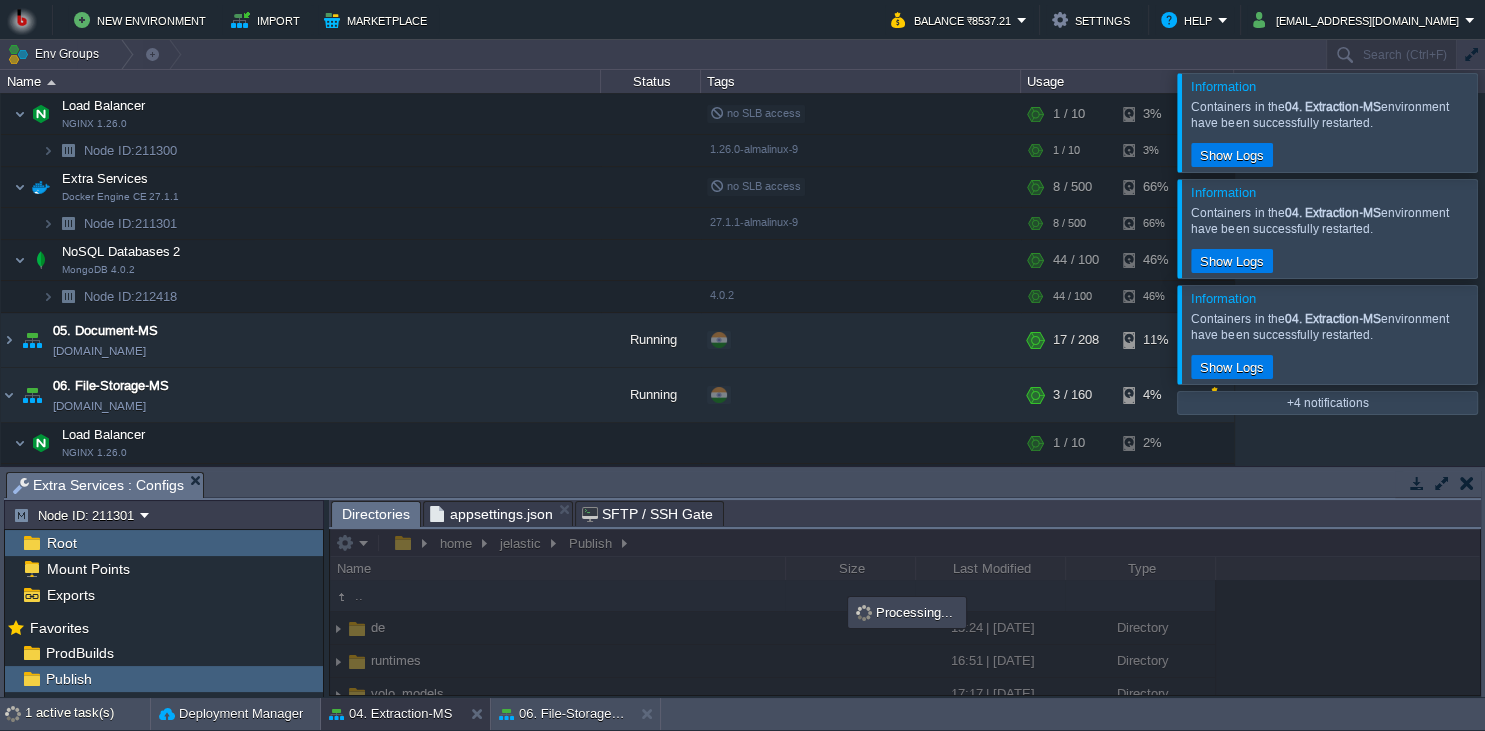 click on "New Environment Import Marketplace Bonus ₹0.00 Upgrade Account Balance ₹8537.21 Settings Help [EMAIL_ADDRESS][DOMAIN_NAME] Information Containers in the  04. Extraction-MS  environment have been successfully restarted. Show Logs Information Containers in the  04. Extraction-MS  environment have been successfully restarted. Show Logs Information Containers in the  04. Extraction-MS  environment have been successfully restarted. Show Logs Information Containers in the  04. Extraction-MS  environment have been successfully restarted. Show Logs Information Containers in the  04. Extraction-MS  environment have been successfully restarted. Show Logs Information Containers in the  04. Extraction-MS  environment have been successfully restarted. Show Logs Information Containers in the  04. Extraction-MS  environment have been successfully restarted. Show Logs +4 notifications       Env Groups                     Search (Ctrl+F)         auto-gen Name Status Tags Usage 00. [PERSON_NAME] DevOps Server   0%" at bounding box center [742, 365] 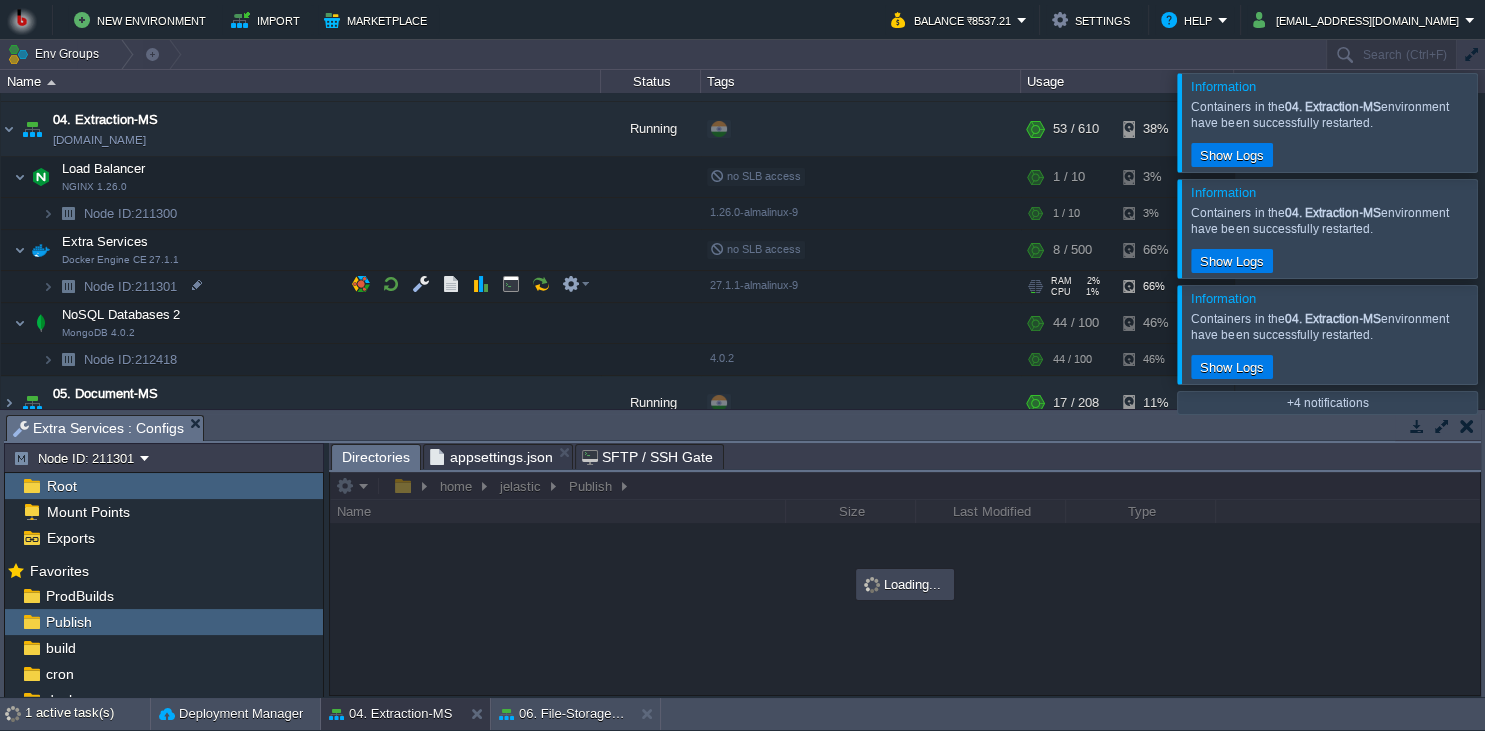 scroll, scrollTop: 182, scrollLeft: 0, axis: vertical 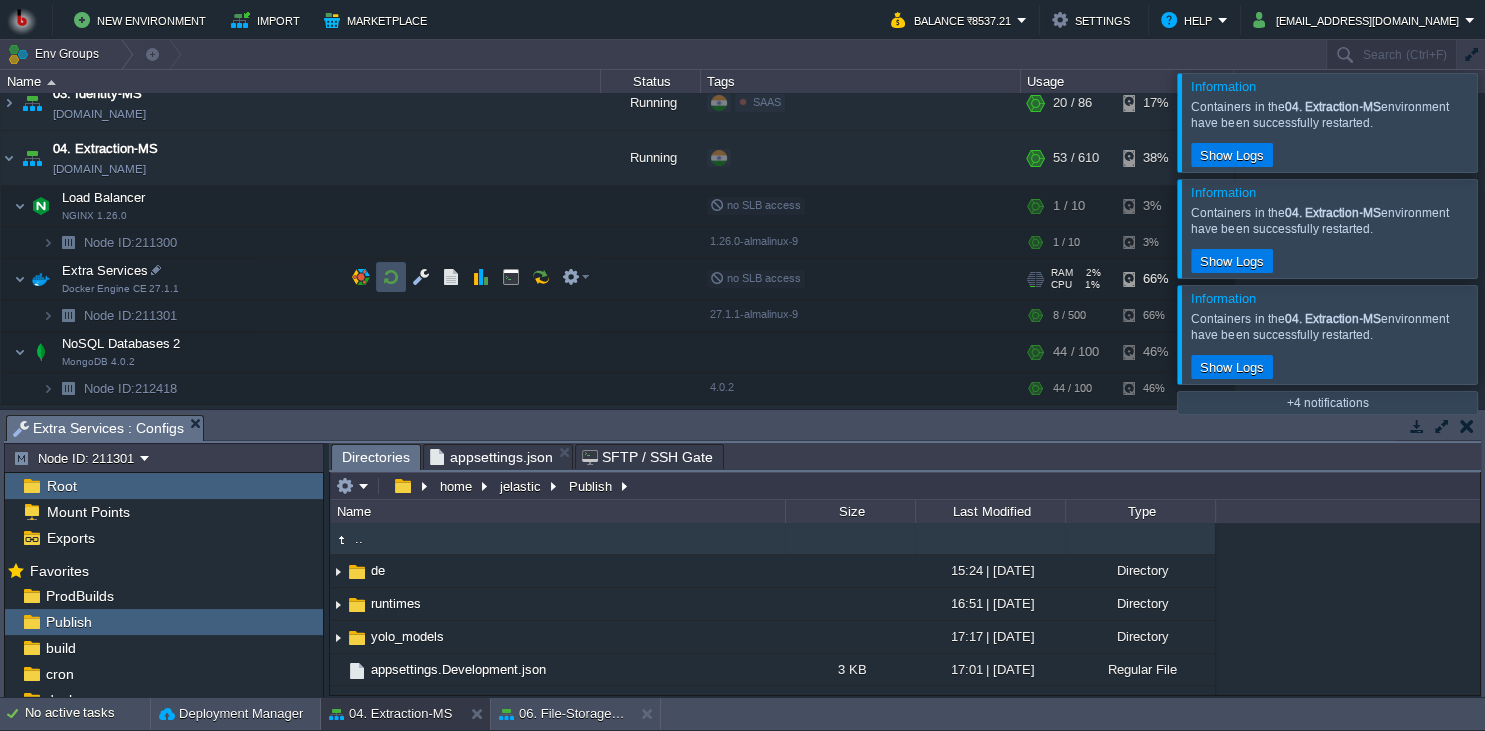 click at bounding box center [391, 277] 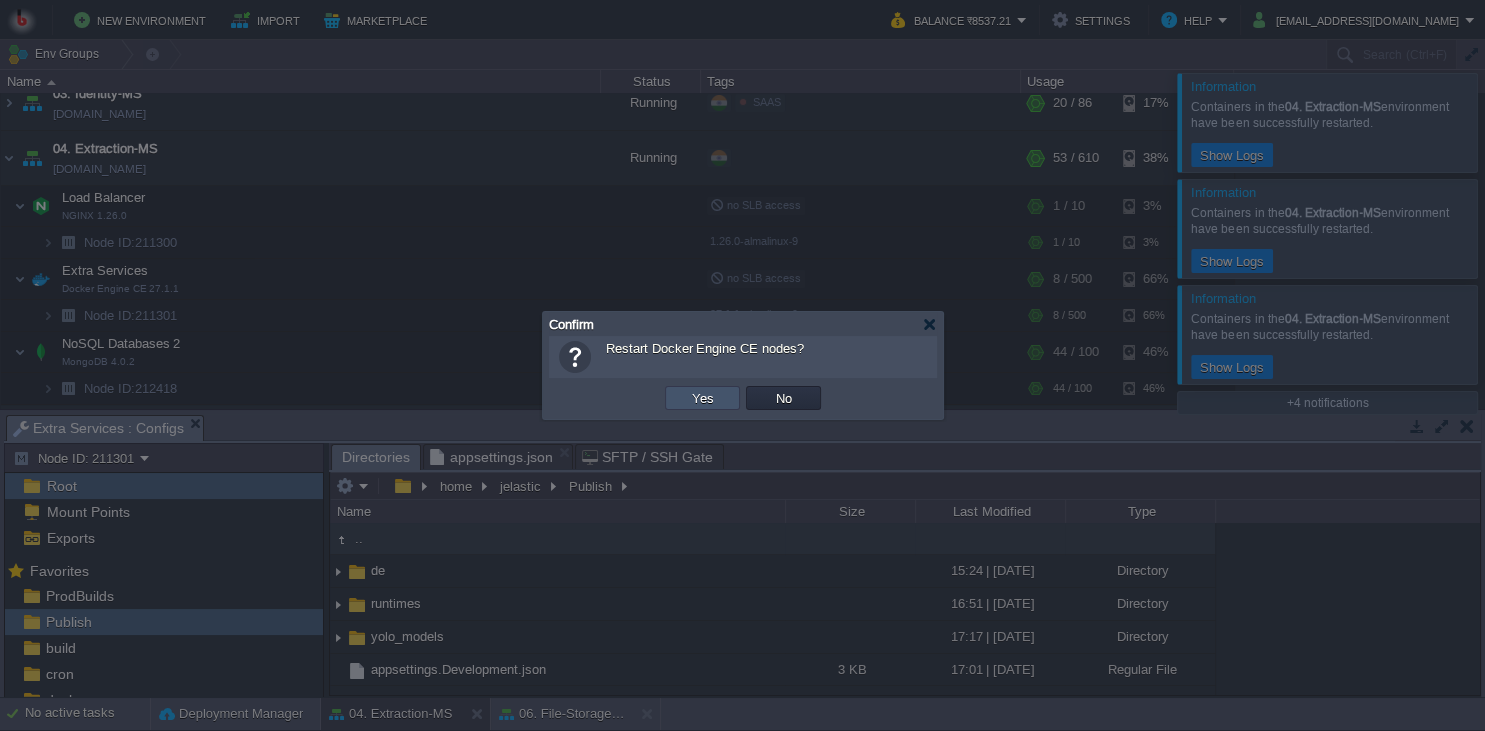 click on "Yes" at bounding box center (703, 398) 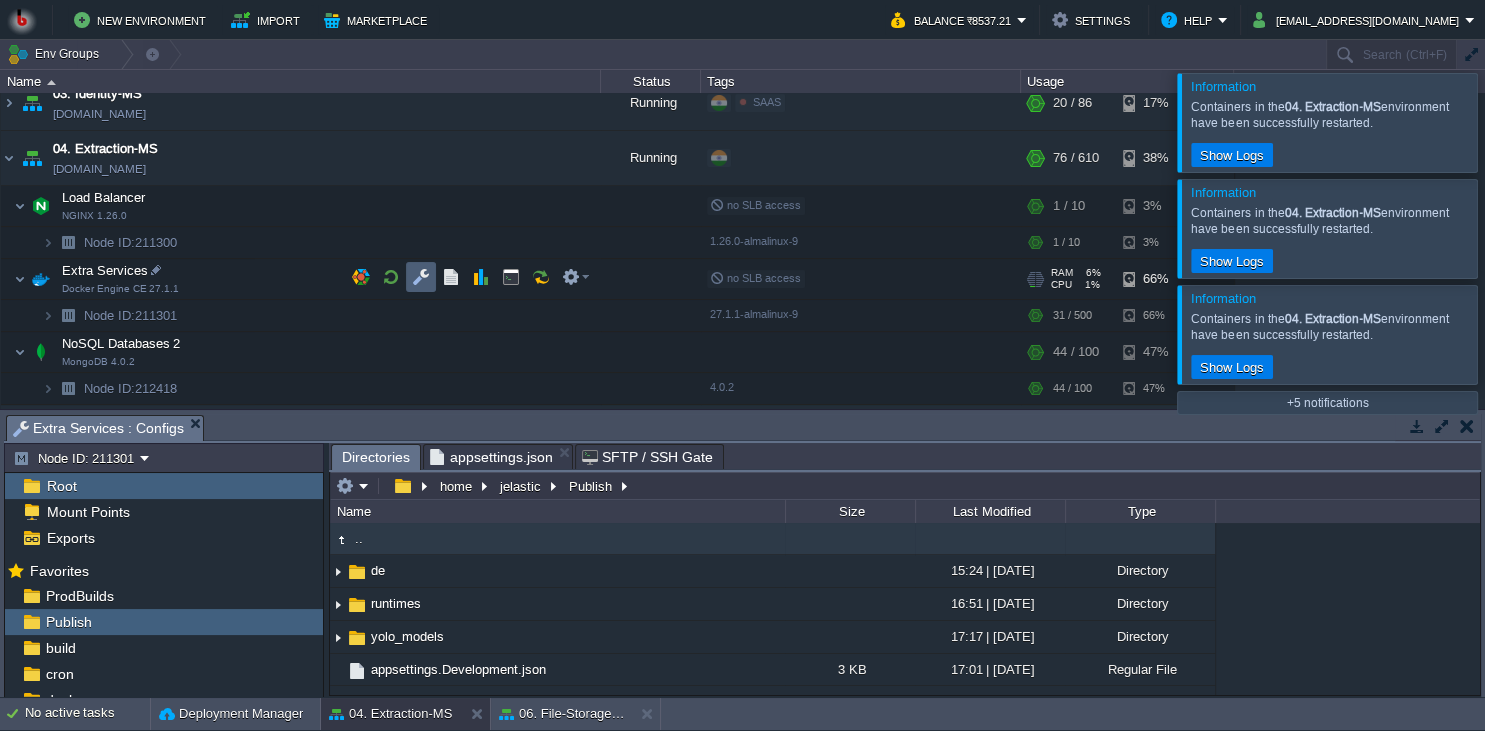 click at bounding box center [421, 277] 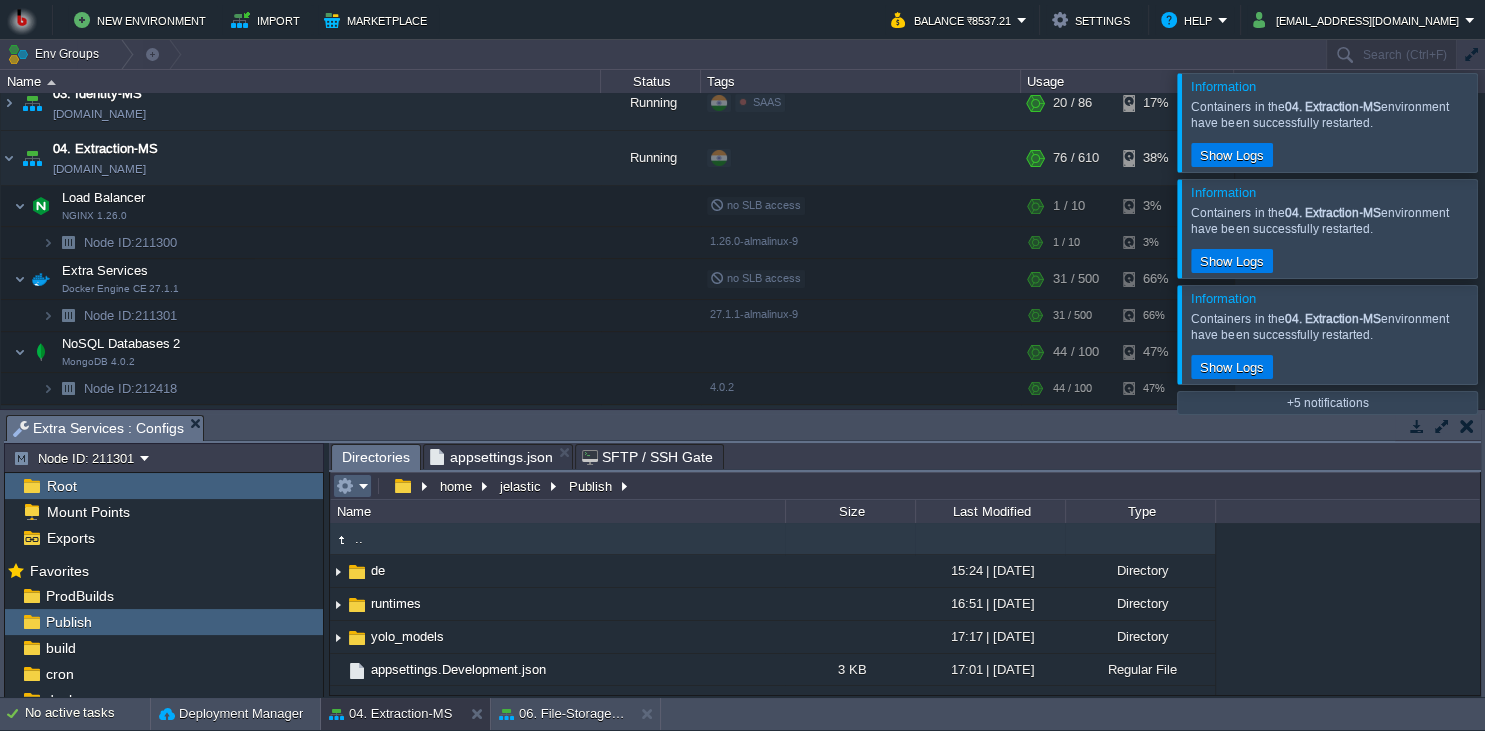 click at bounding box center [345, 486] 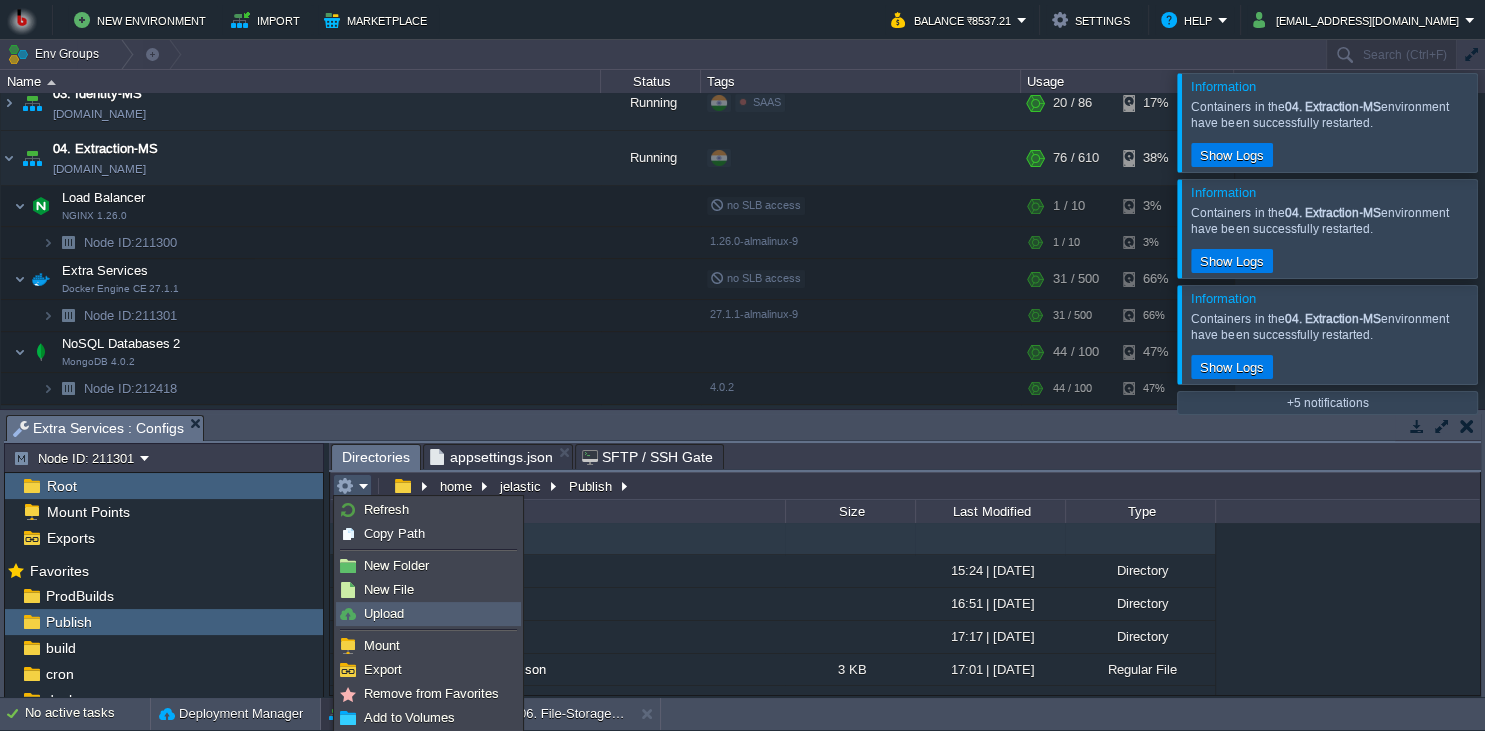 click on "Upload" at bounding box center [384, 613] 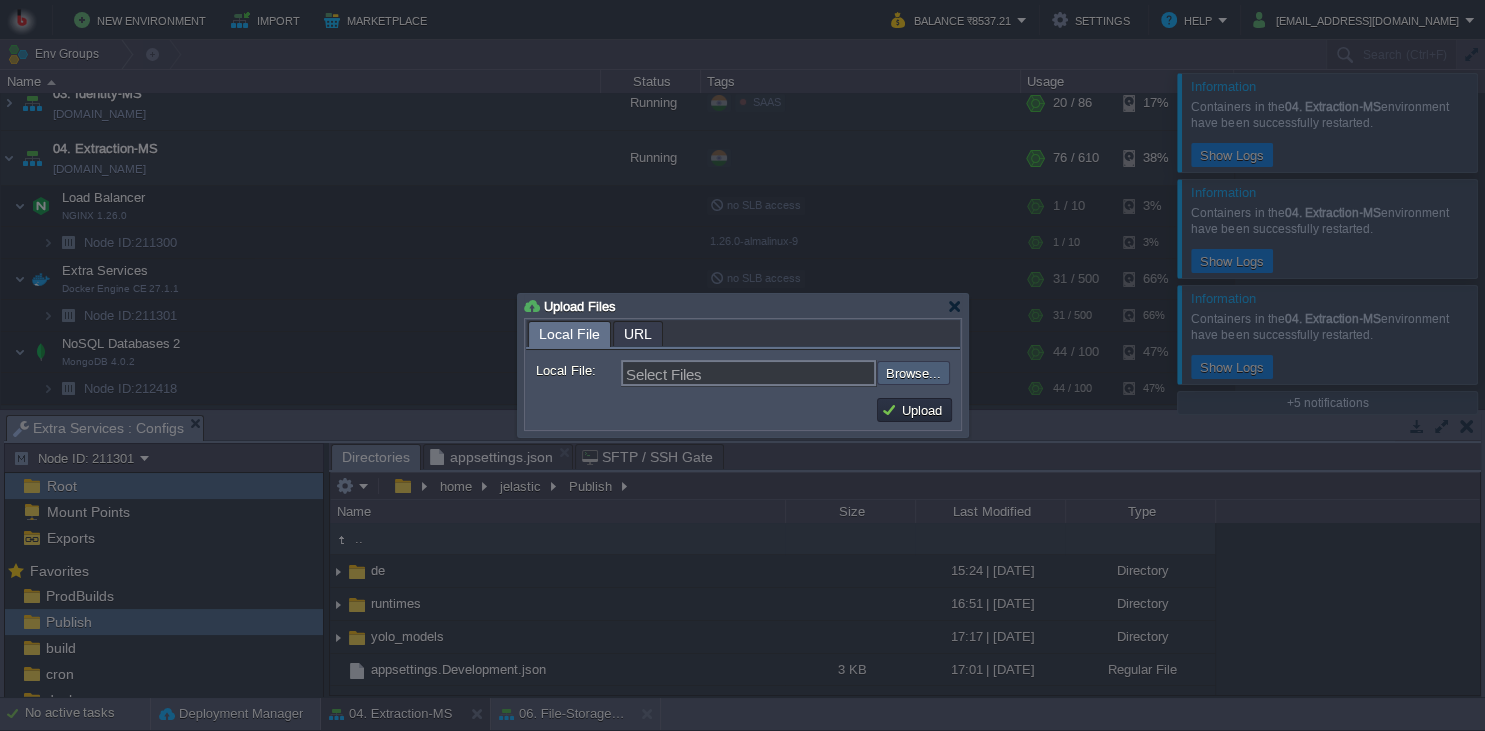 click at bounding box center [823, 373] 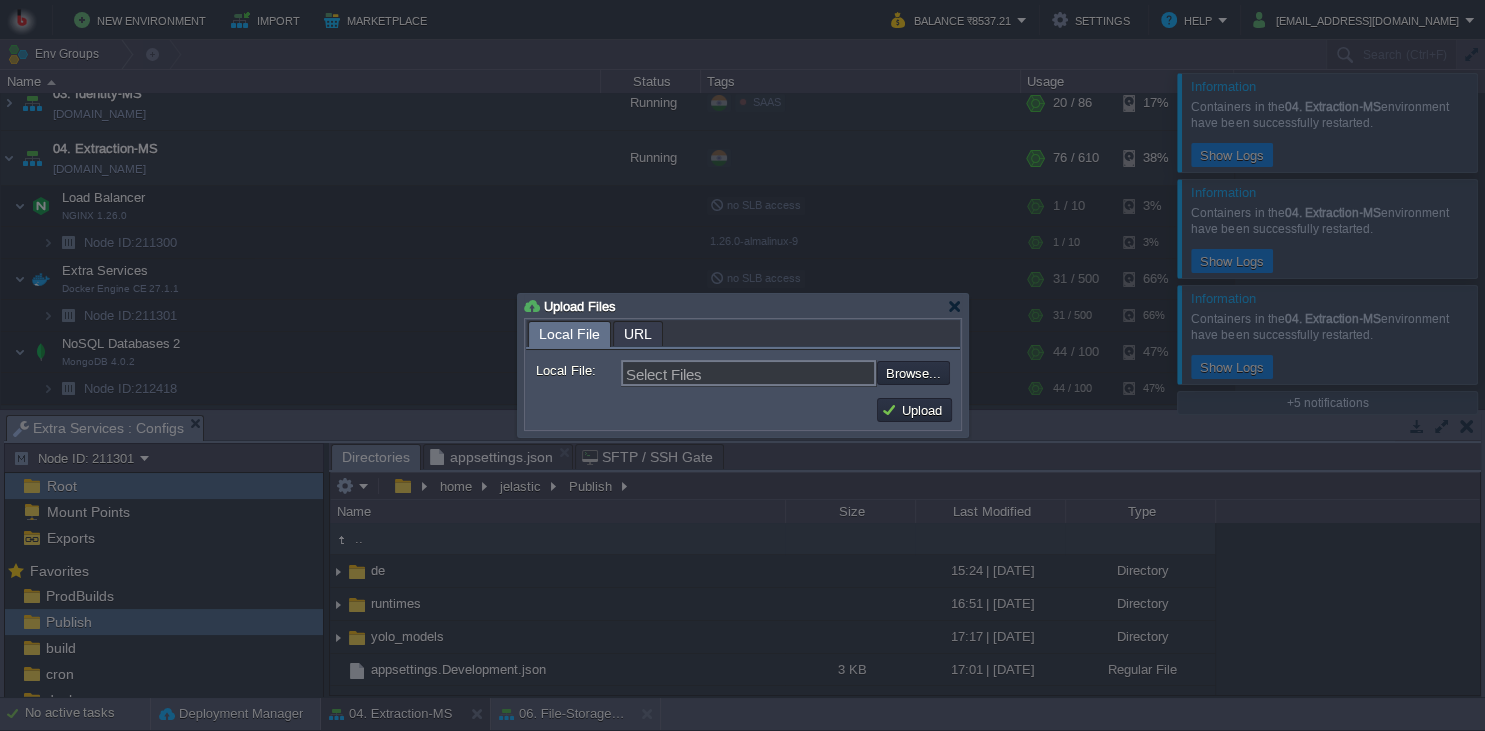 type on "C:\fakepath\MathpixMSApp.dll" 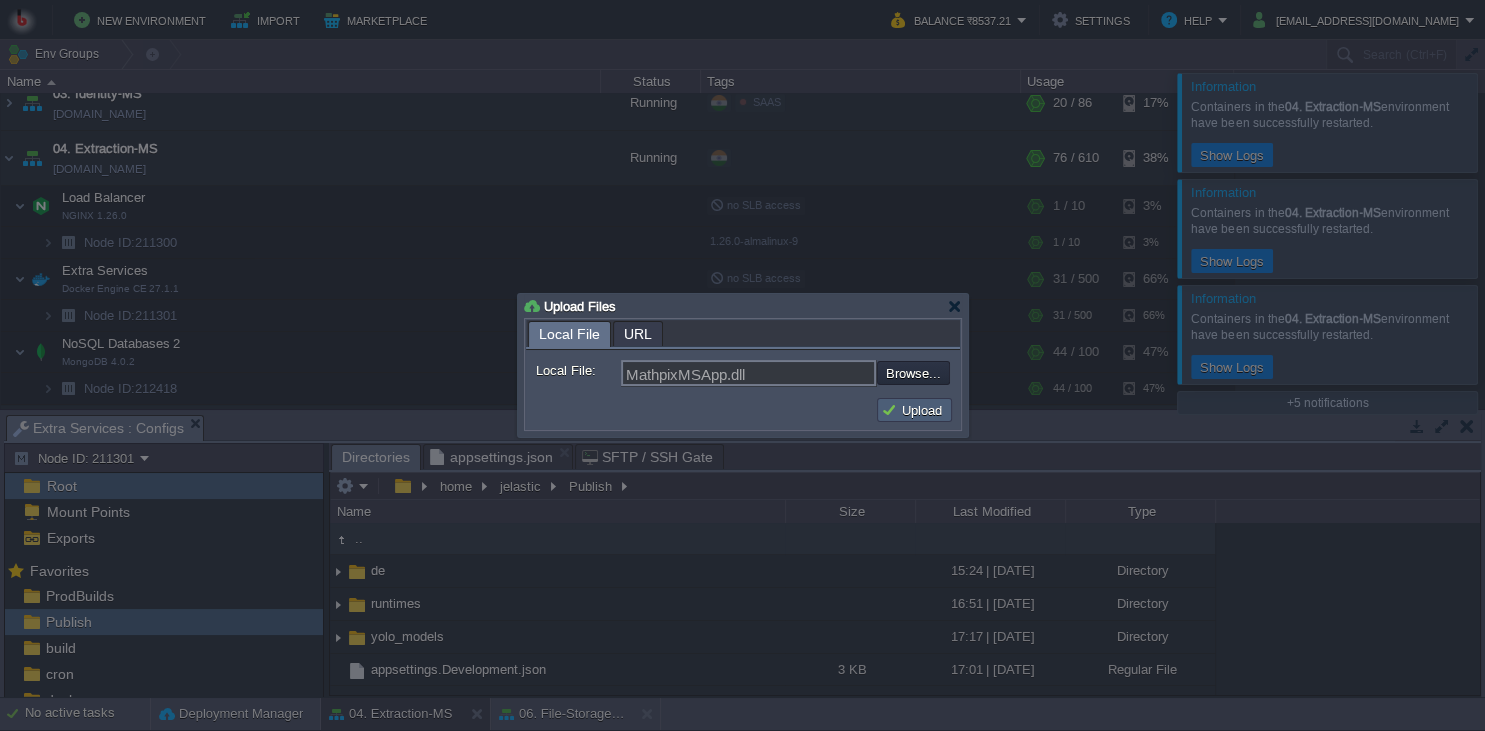 click on "Upload" at bounding box center (914, 410) 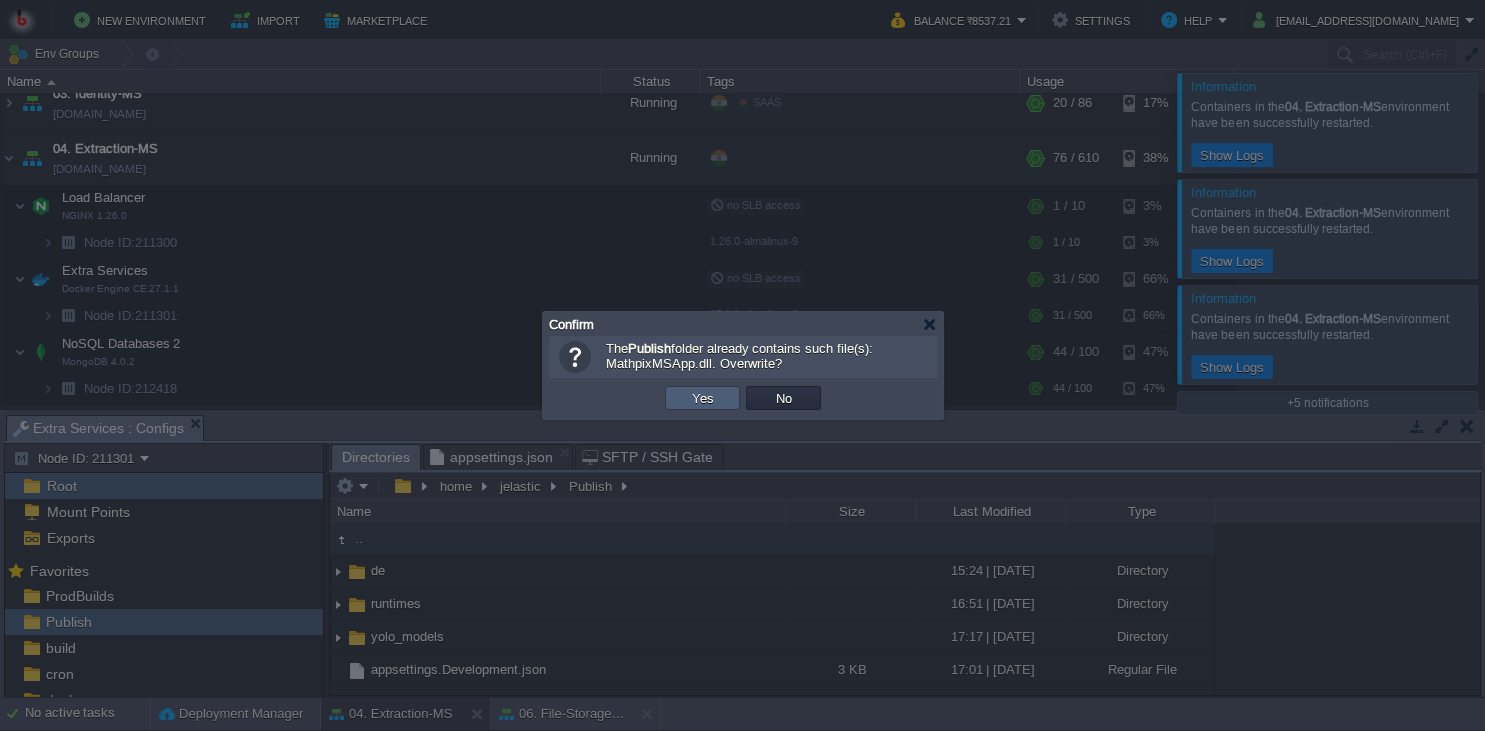 click on "Yes" at bounding box center (703, 398) 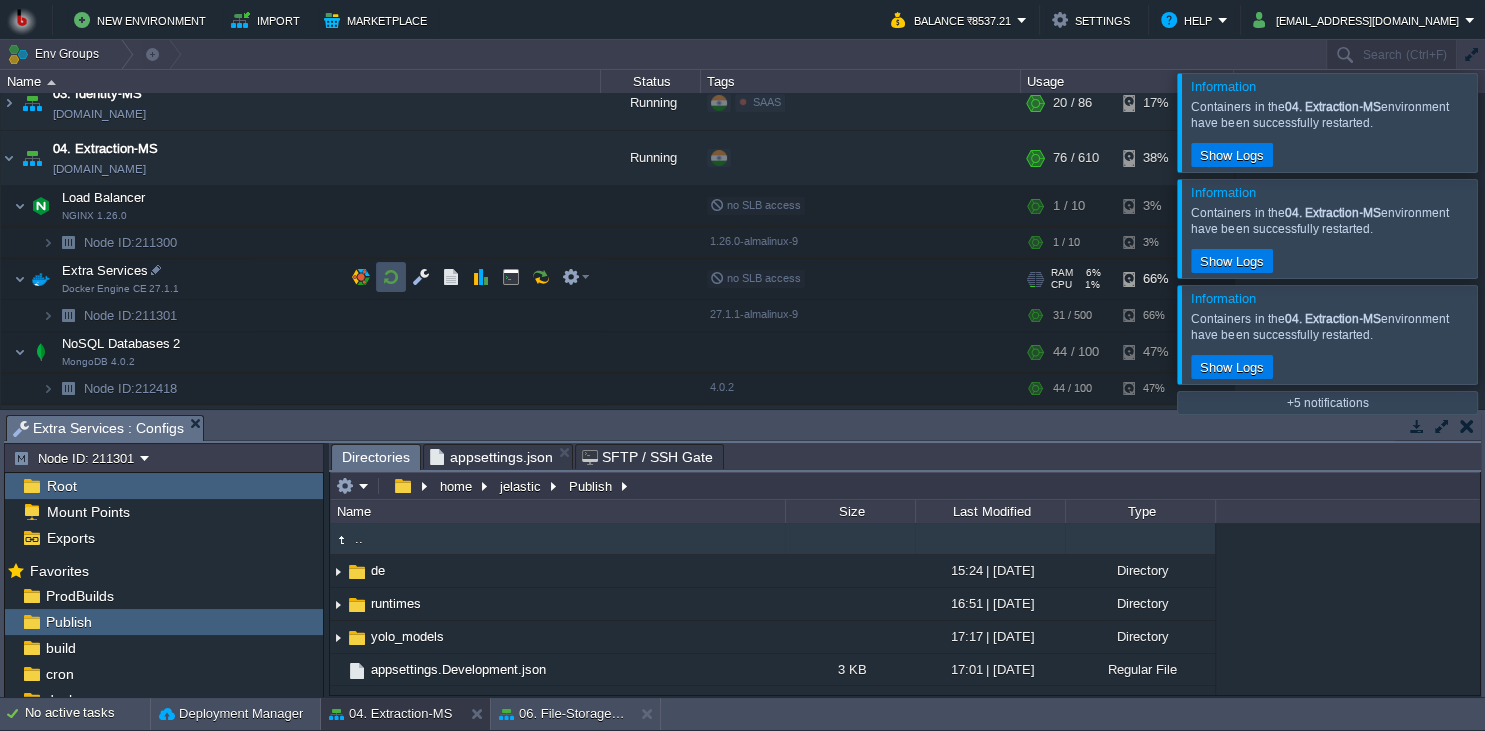 click at bounding box center [391, 277] 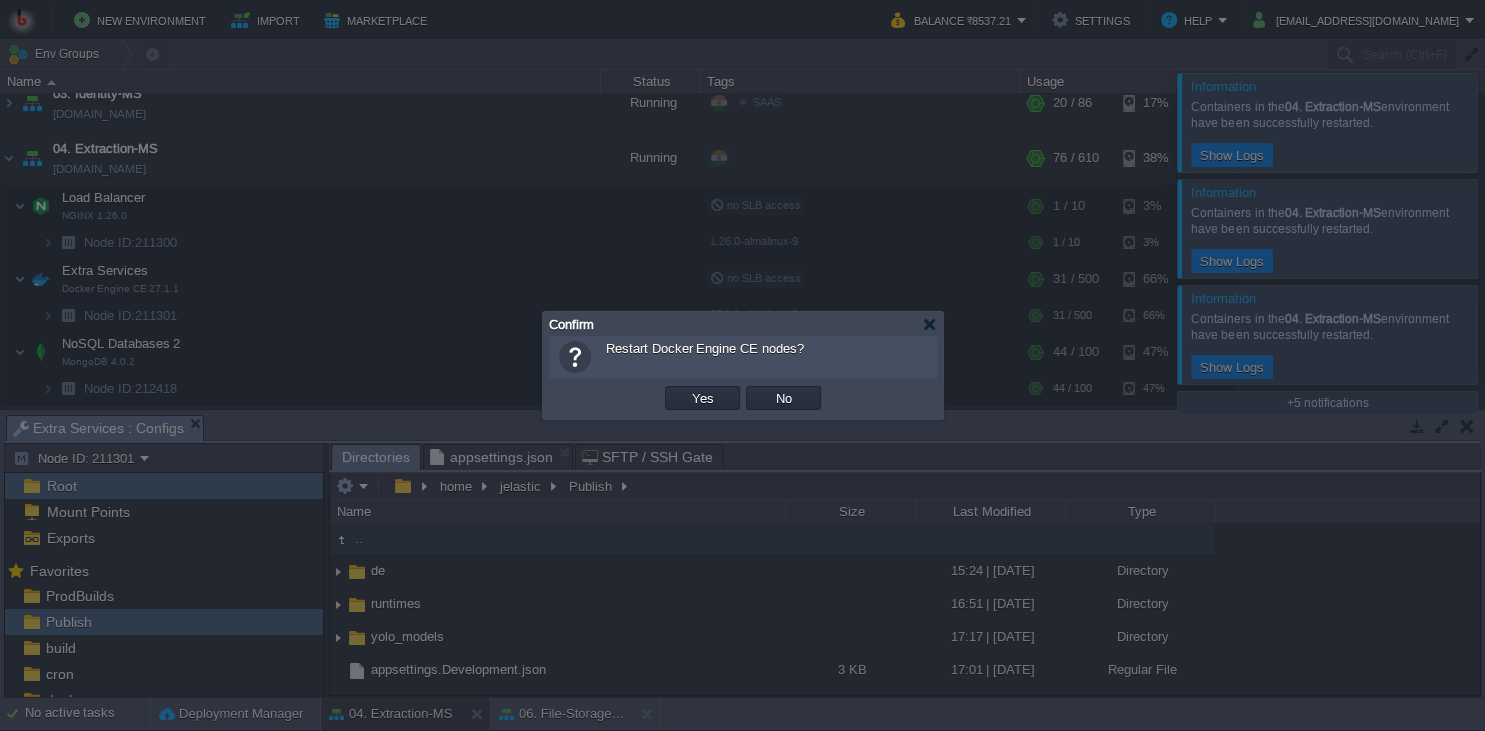 click on "Yes" at bounding box center [702, 398] 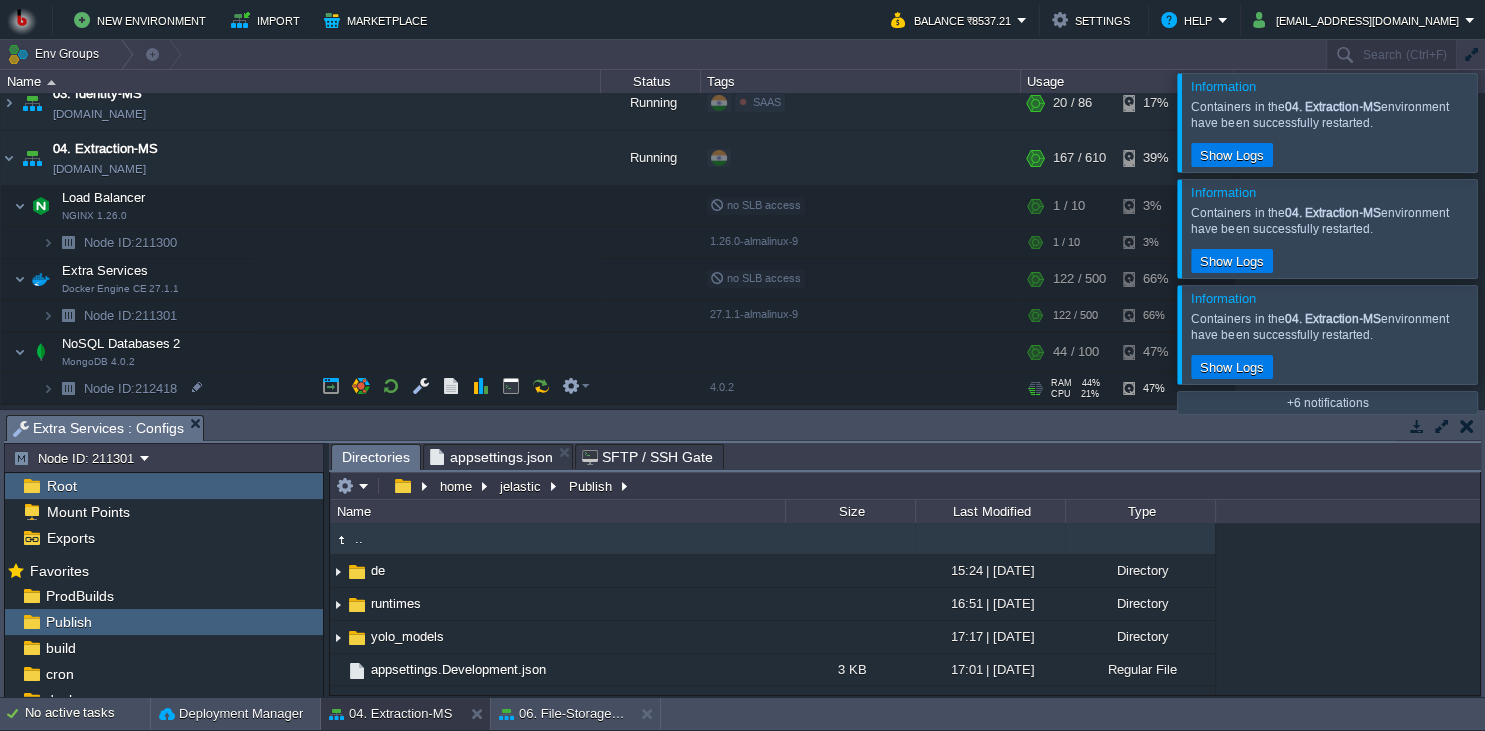 click on "Node ID:  212418" at bounding box center [301, 389] 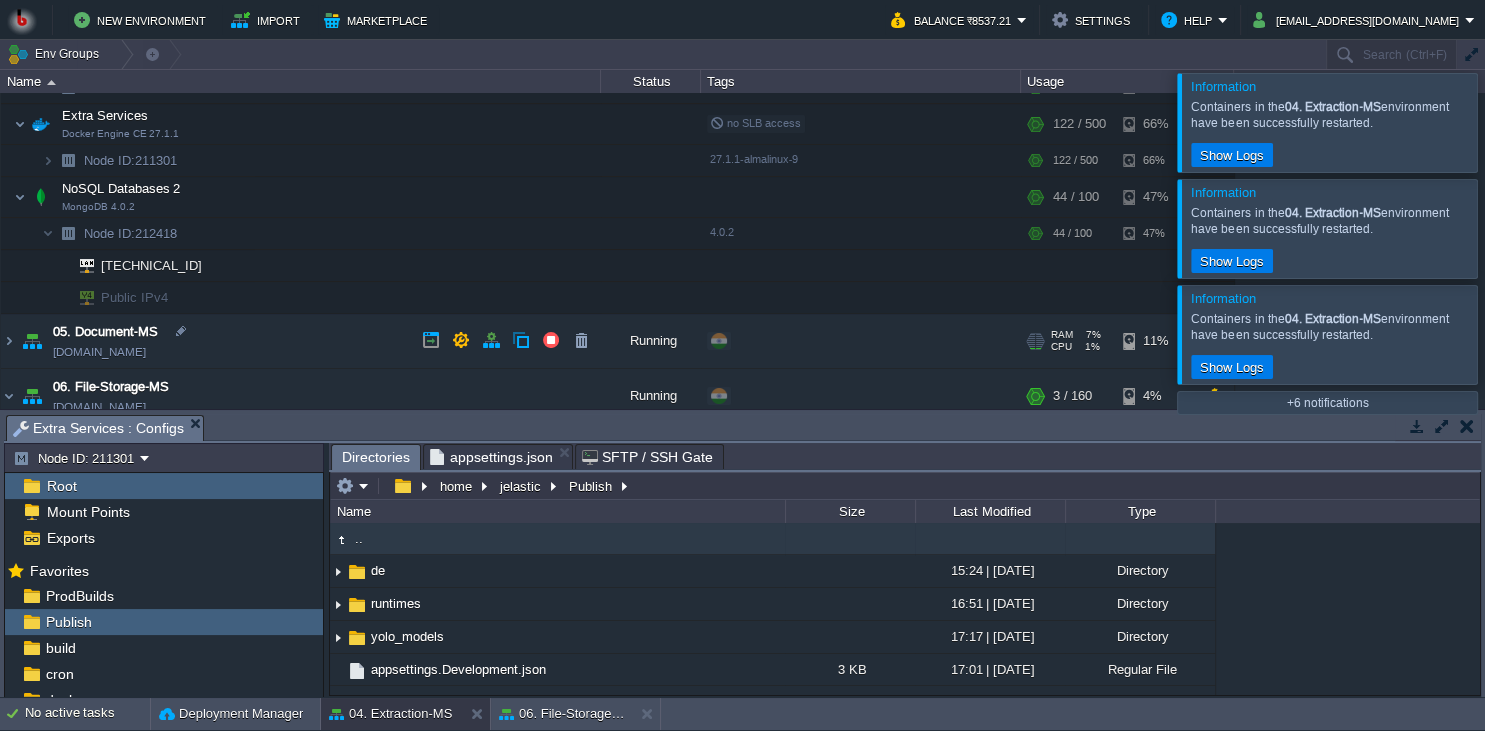 scroll, scrollTop: 365, scrollLeft: 0, axis: vertical 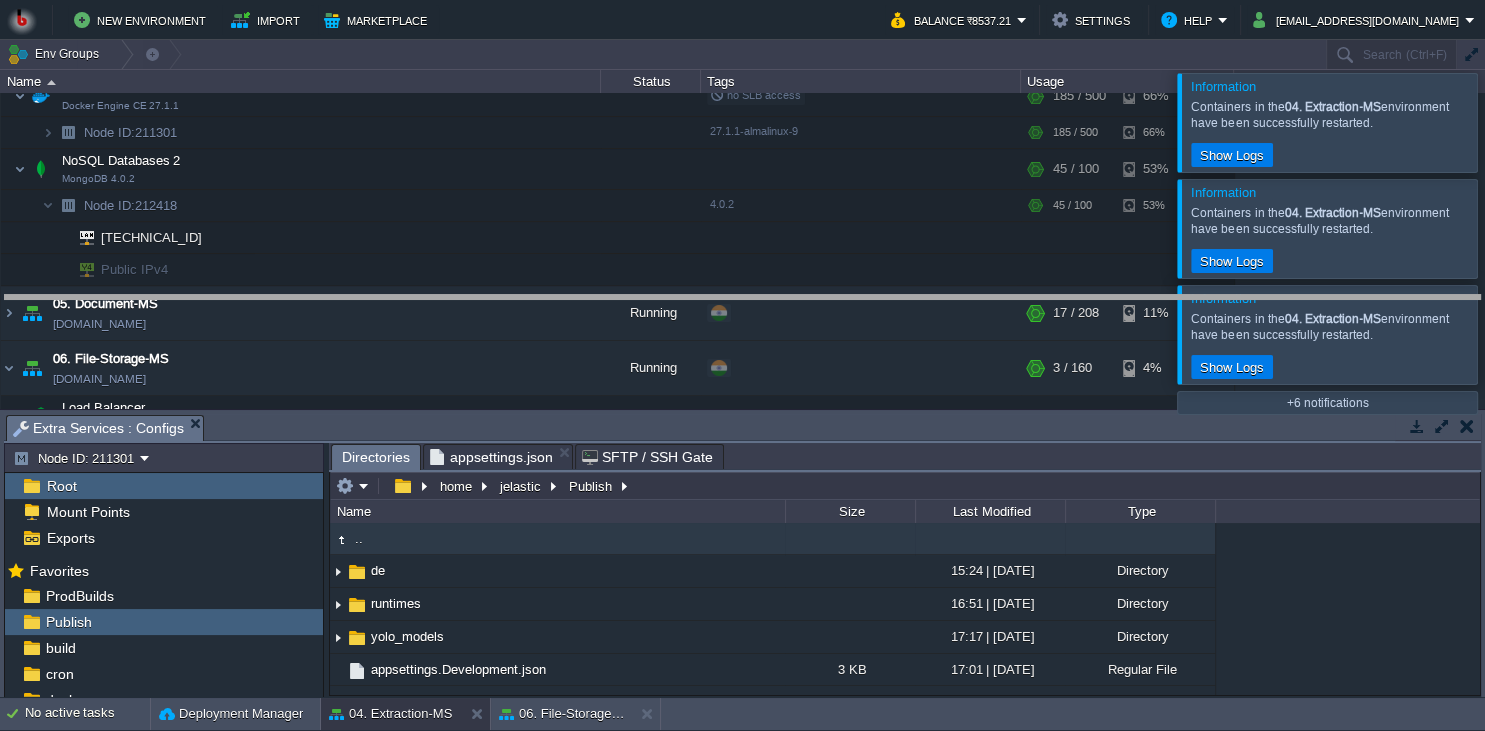 drag, startPoint x: 504, startPoint y: 420, endPoint x: 523, endPoint y: 300, distance: 121.49486 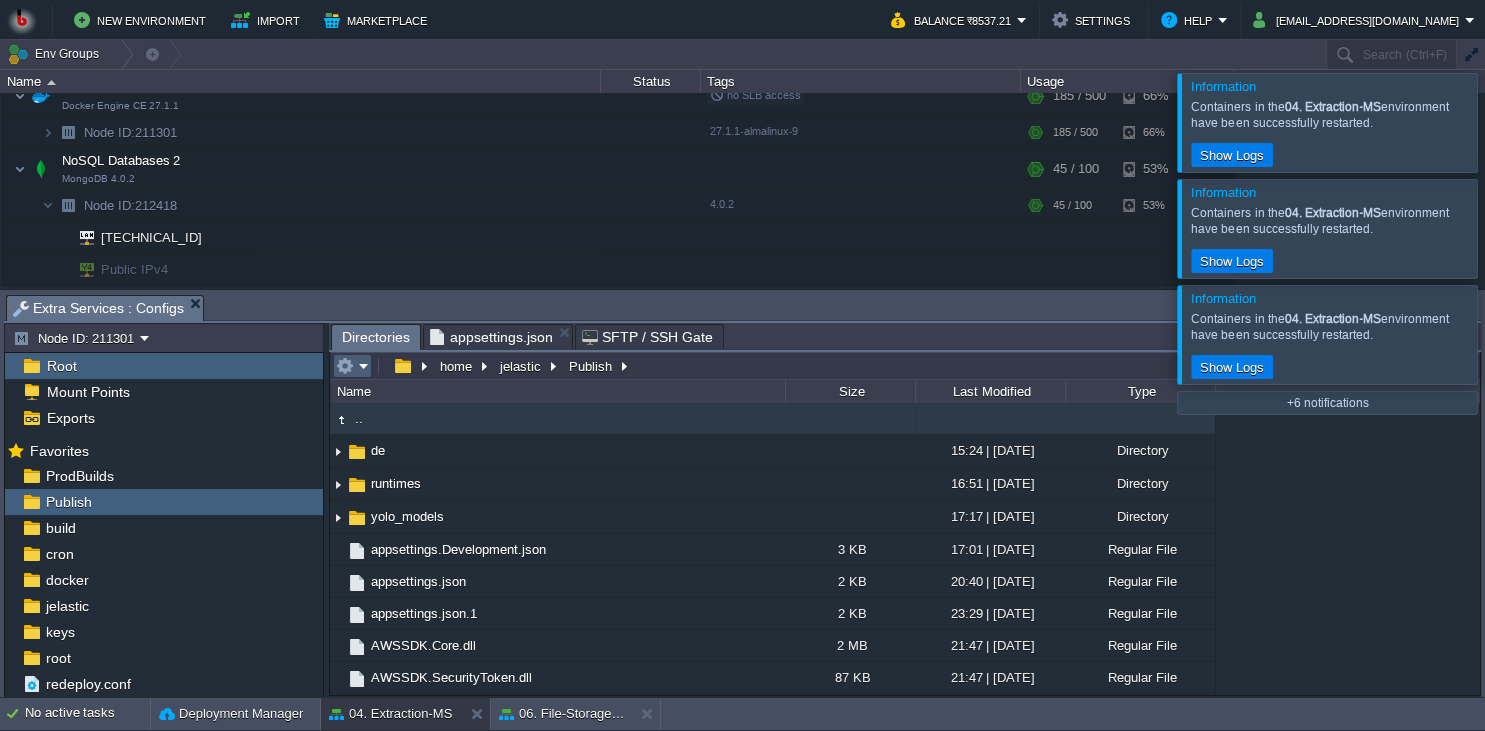 click at bounding box center [352, 366] 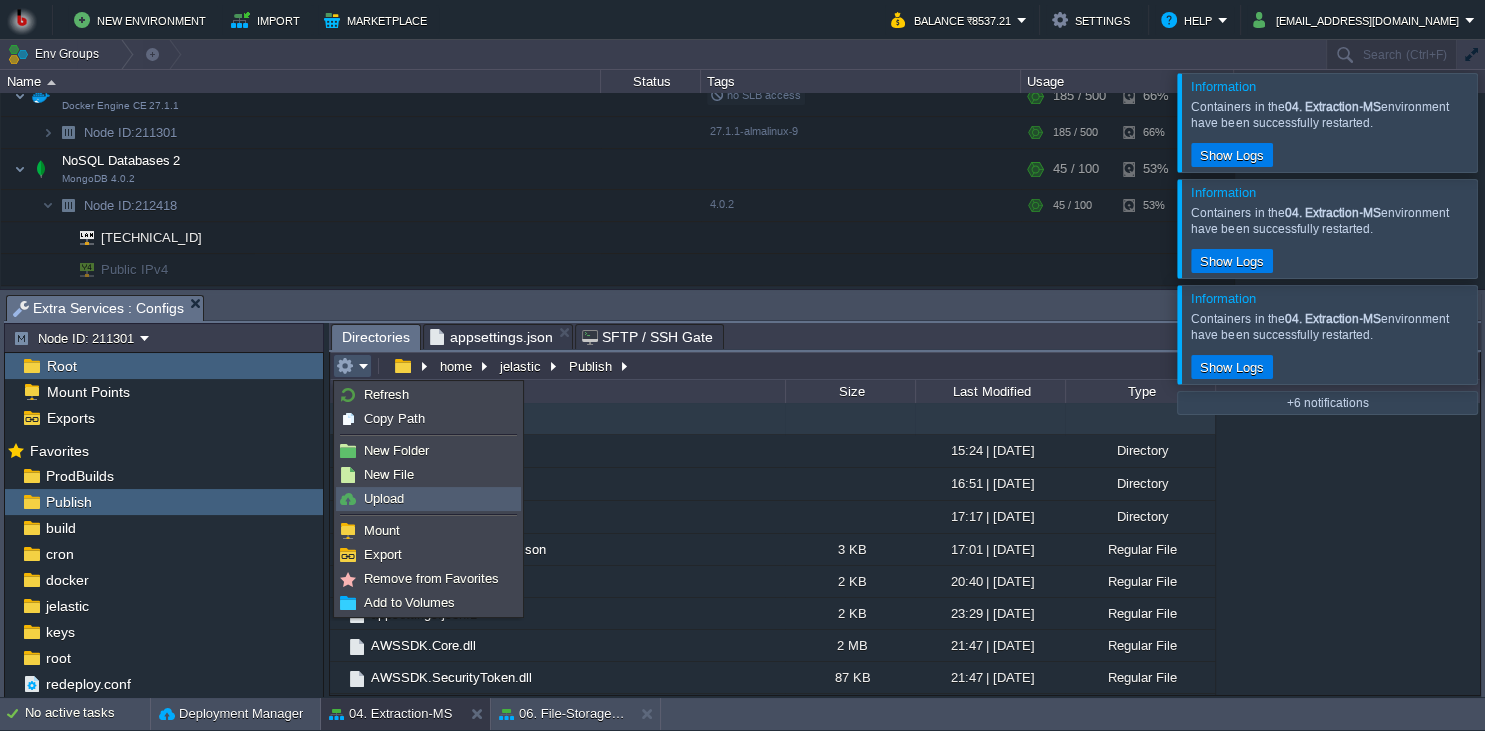 click on "Upload" at bounding box center (384, 498) 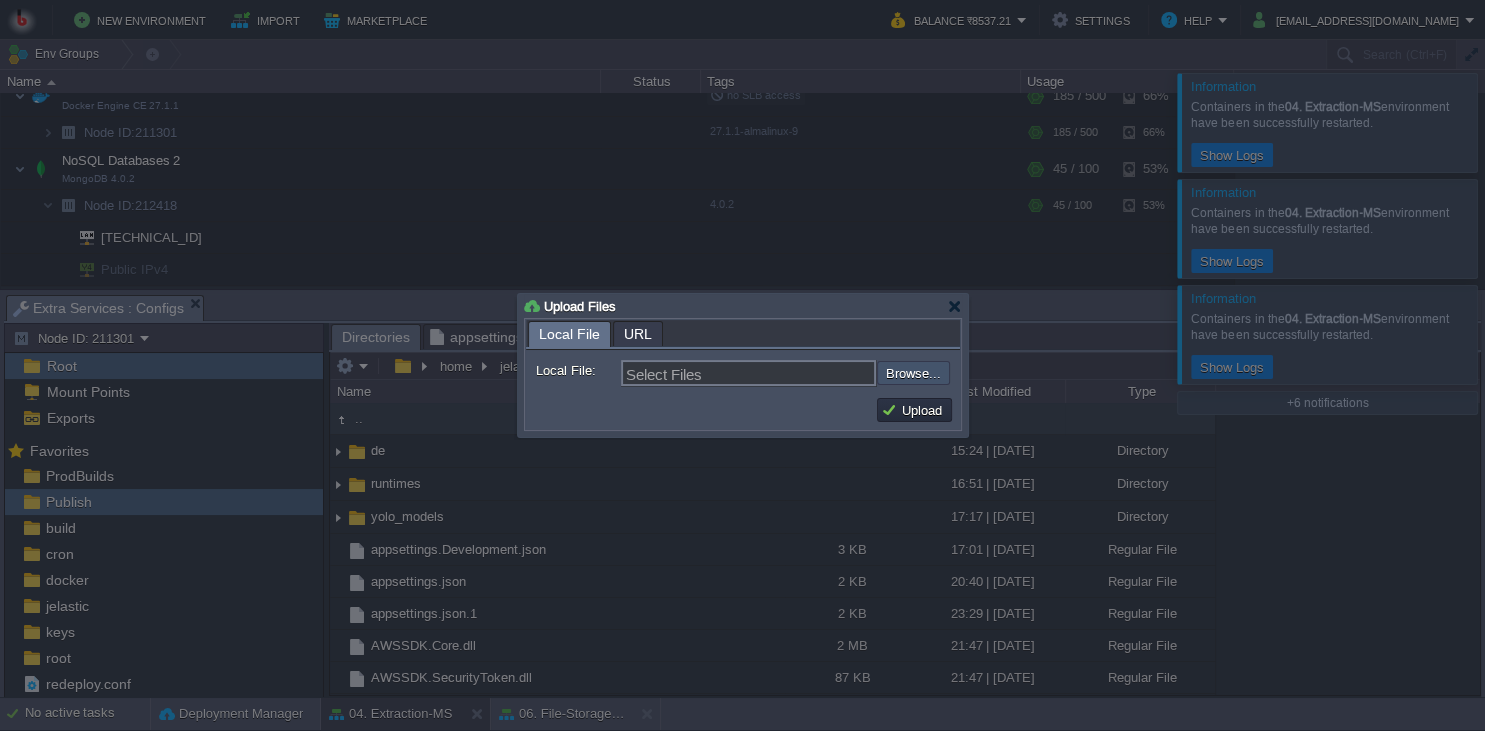 click at bounding box center [823, 373] 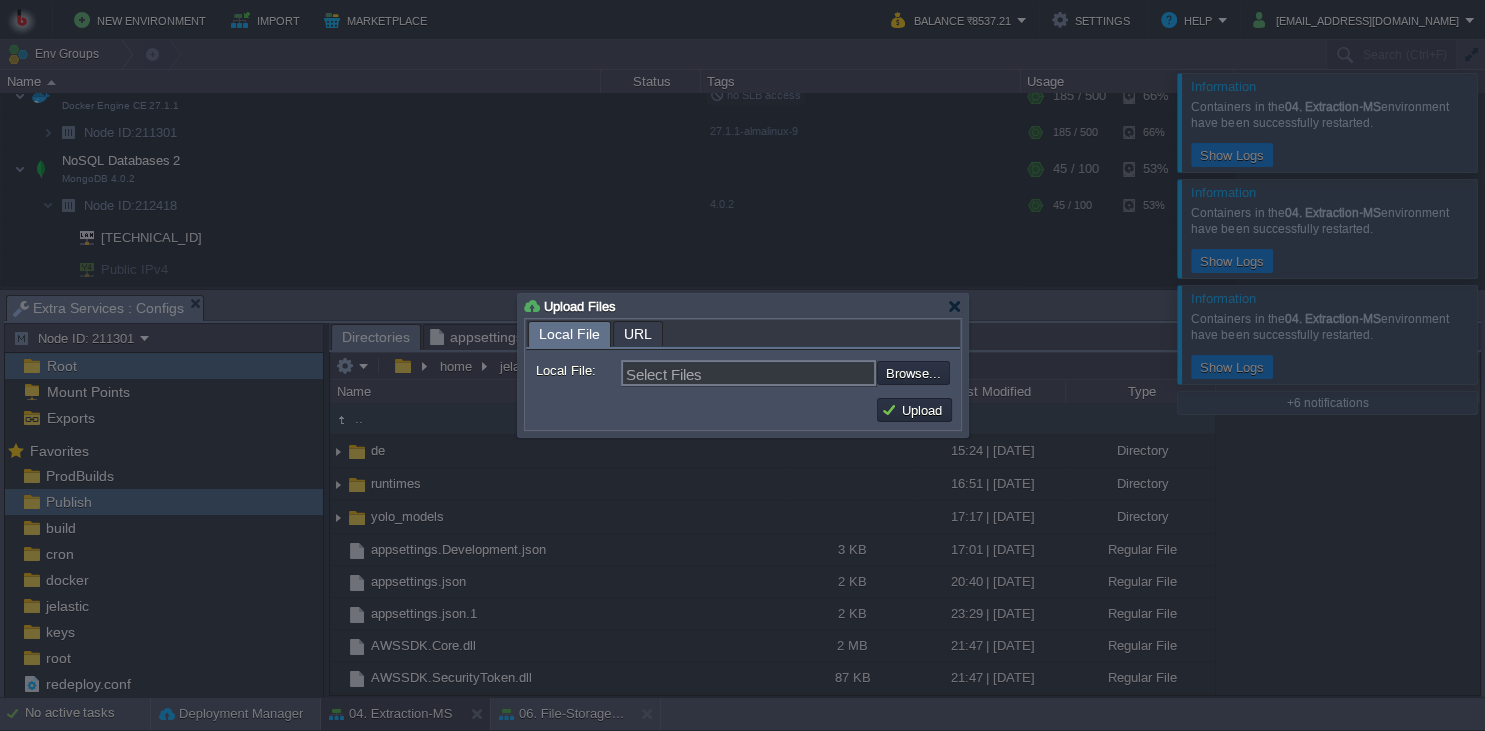 type on "C:\fakepath\MathpixMSApp.dll" 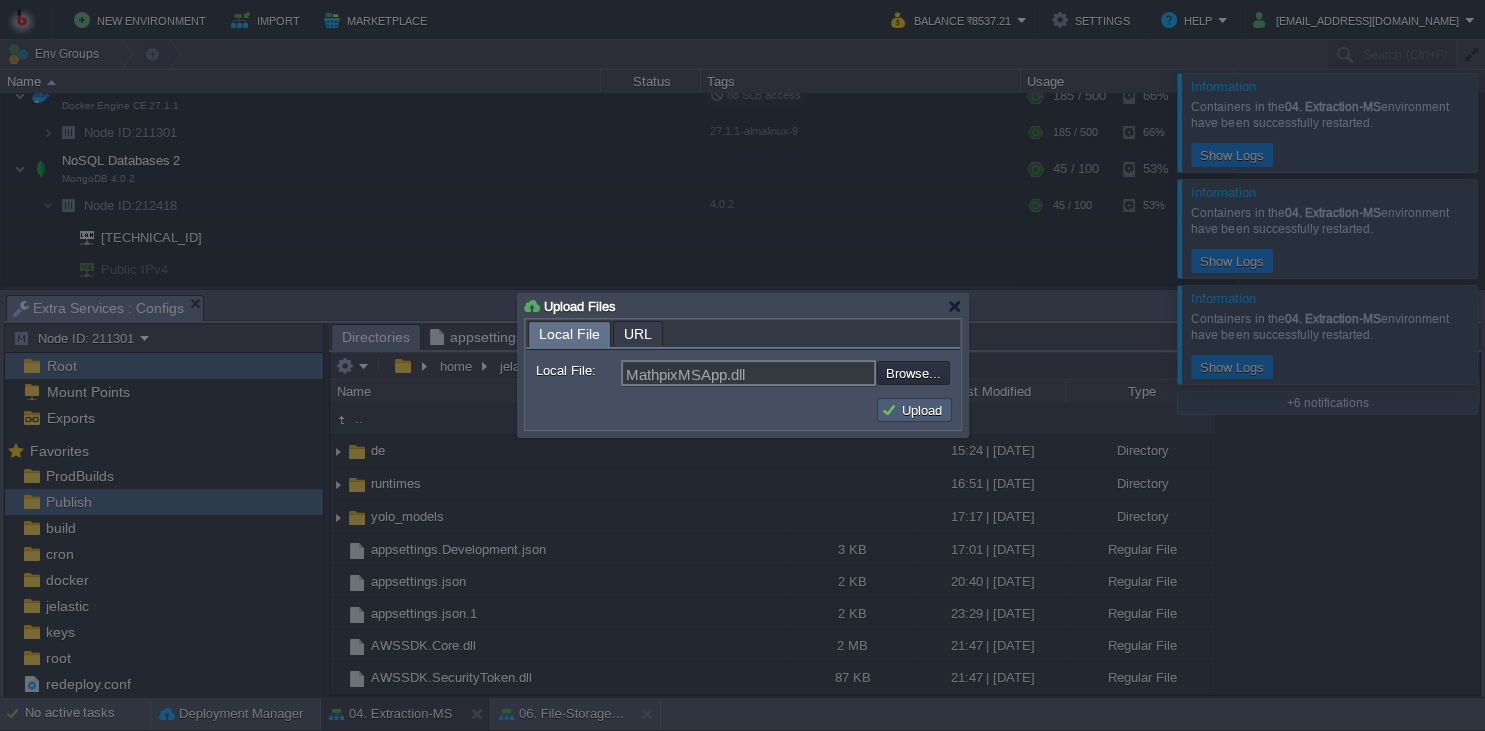 click on "Upload" at bounding box center (914, 410) 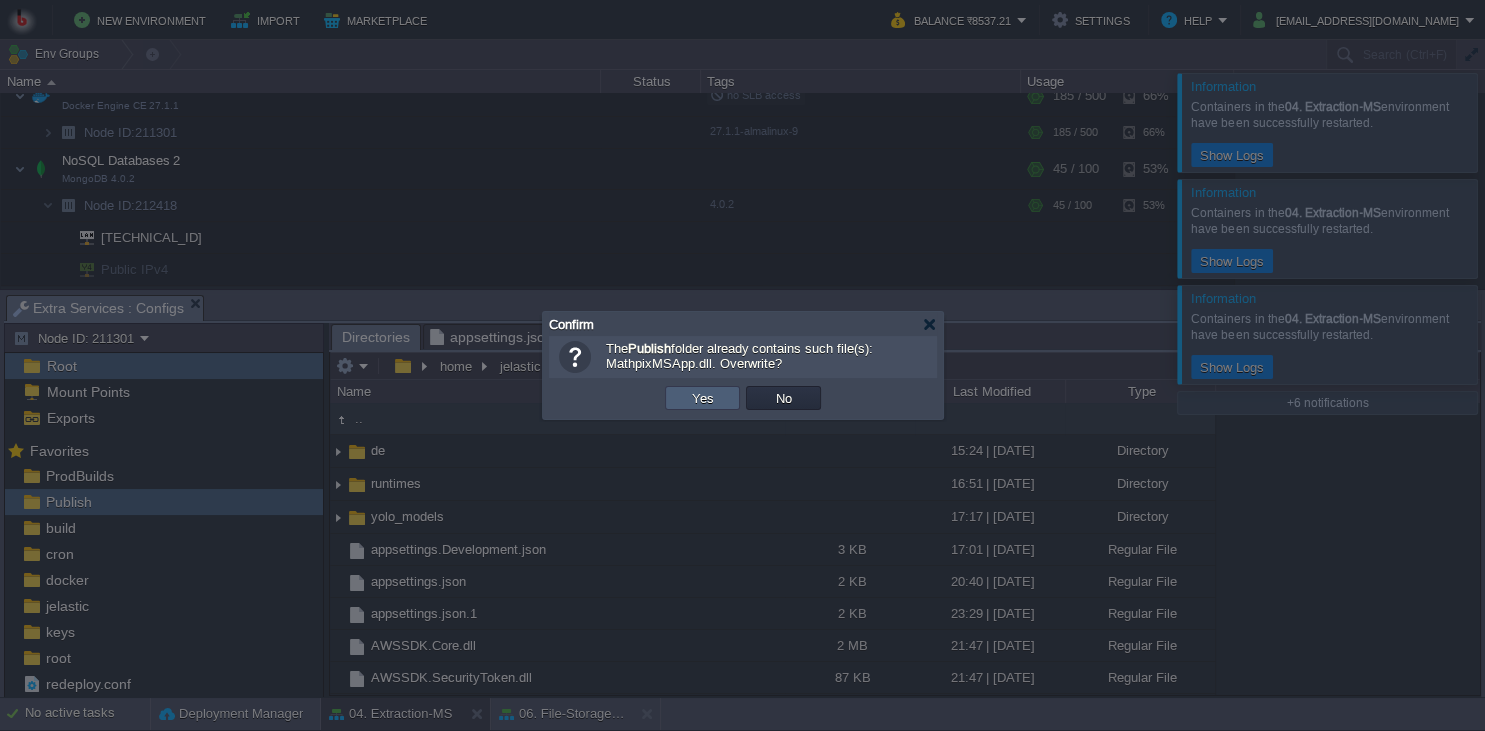 click on "Yes" at bounding box center (703, 398) 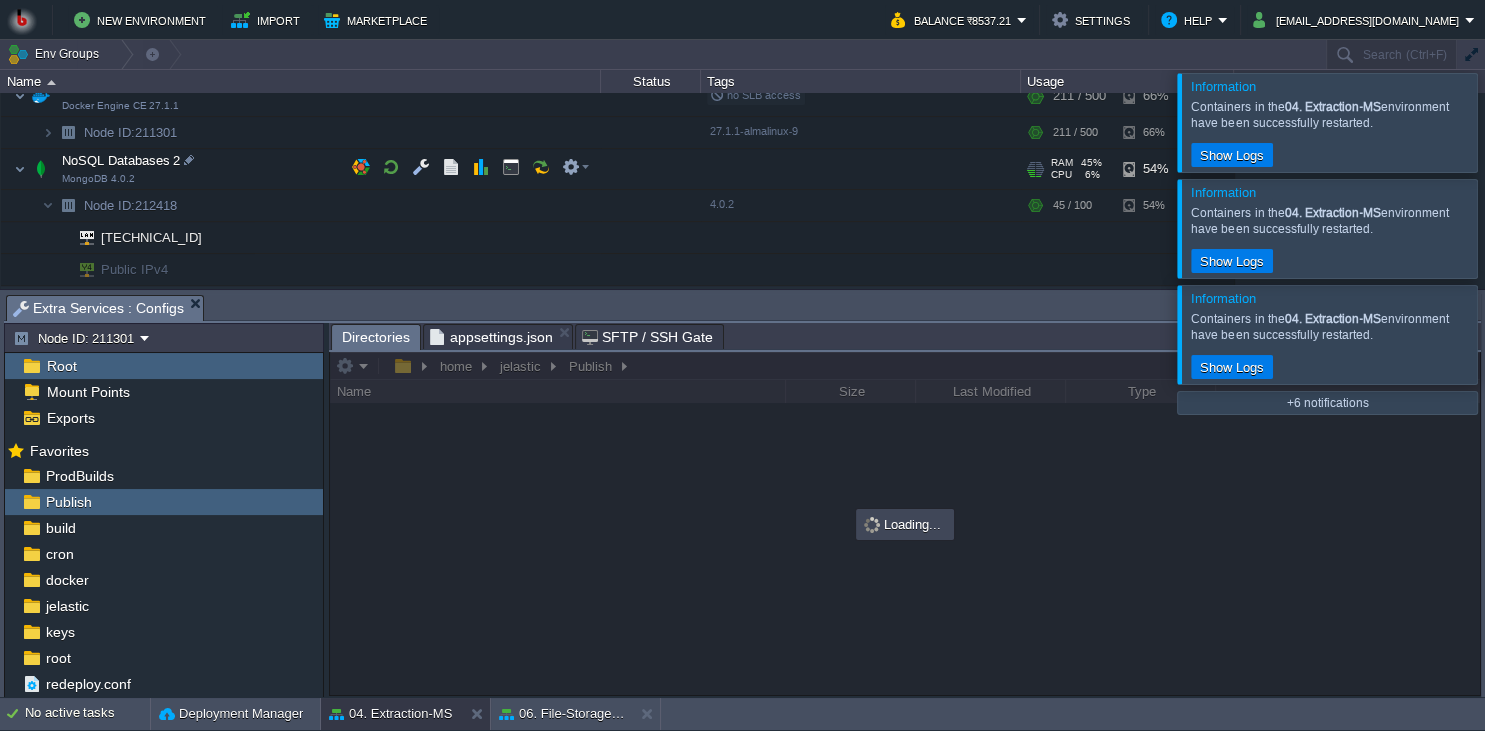 scroll, scrollTop: 274, scrollLeft: 0, axis: vertical 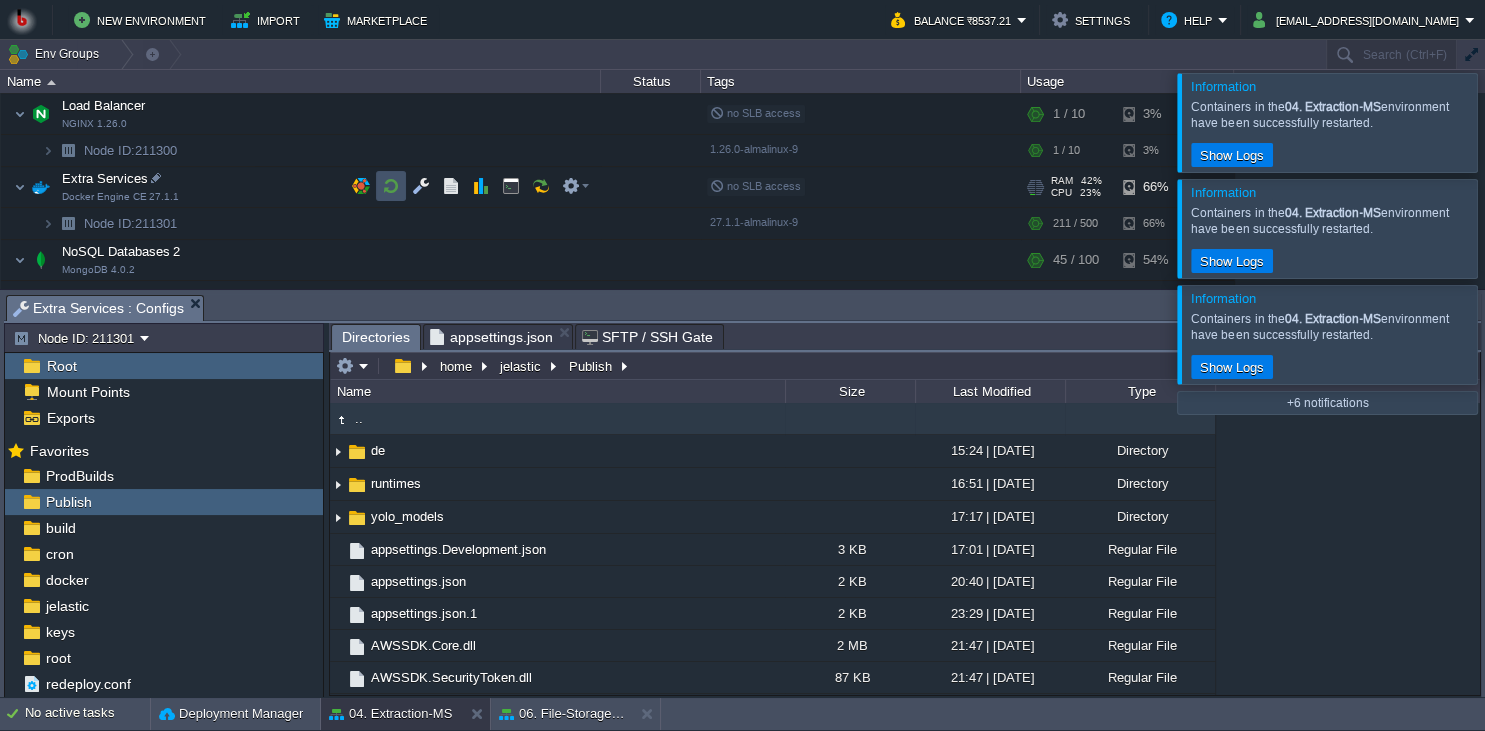 click at bounding box center [391, 186] 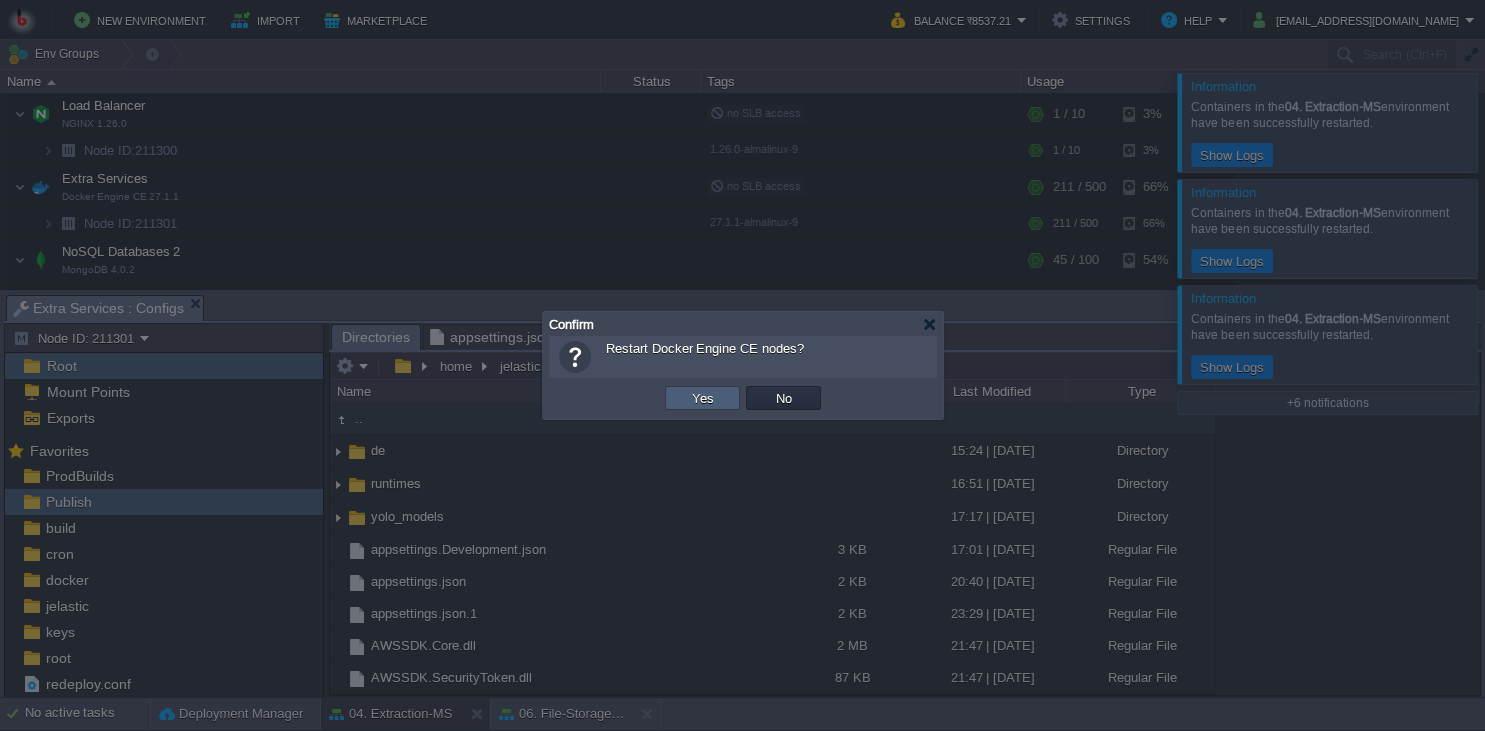 click on "Yes" at bounding box center (702, 398) 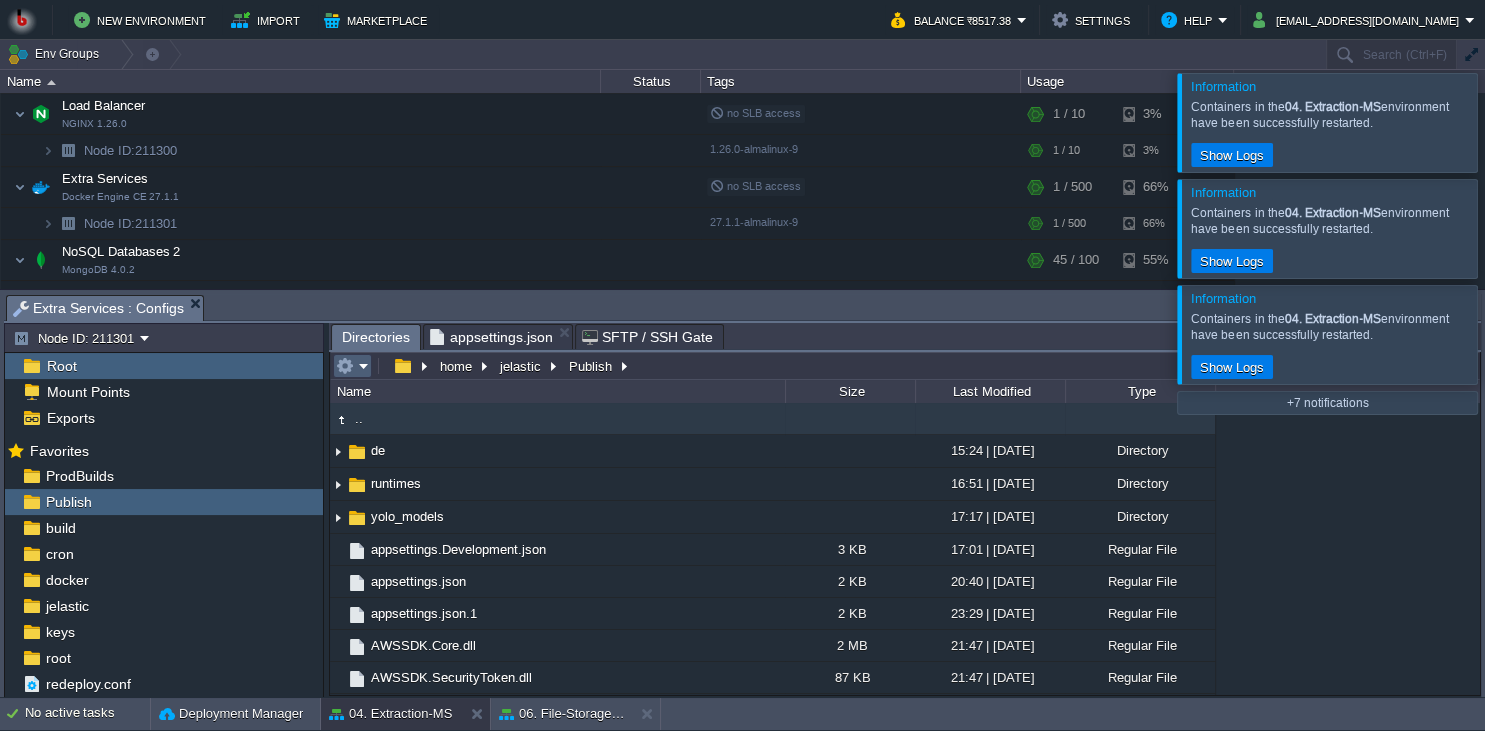 click at bounding box center (352, 366) 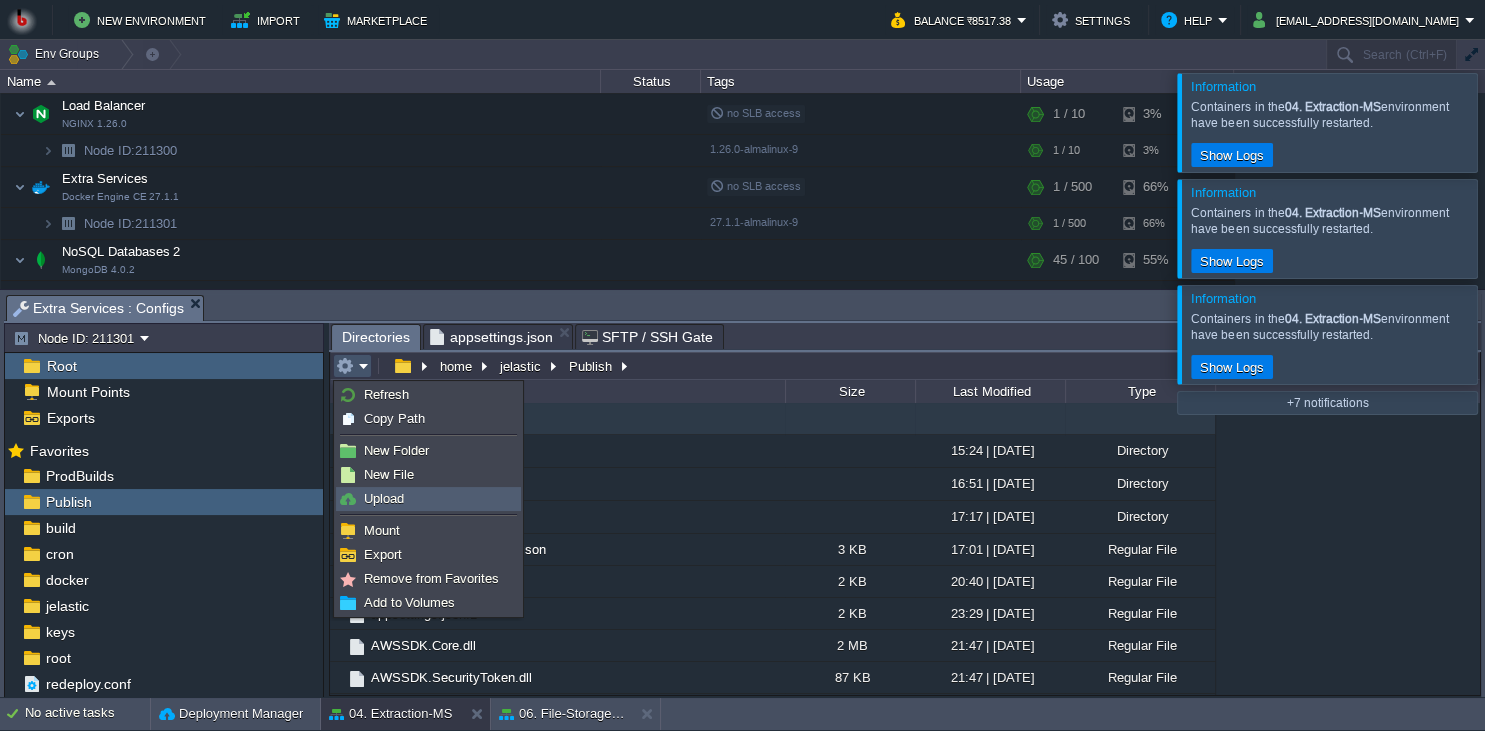 click on "Upload" at bounding box center (384, 498) 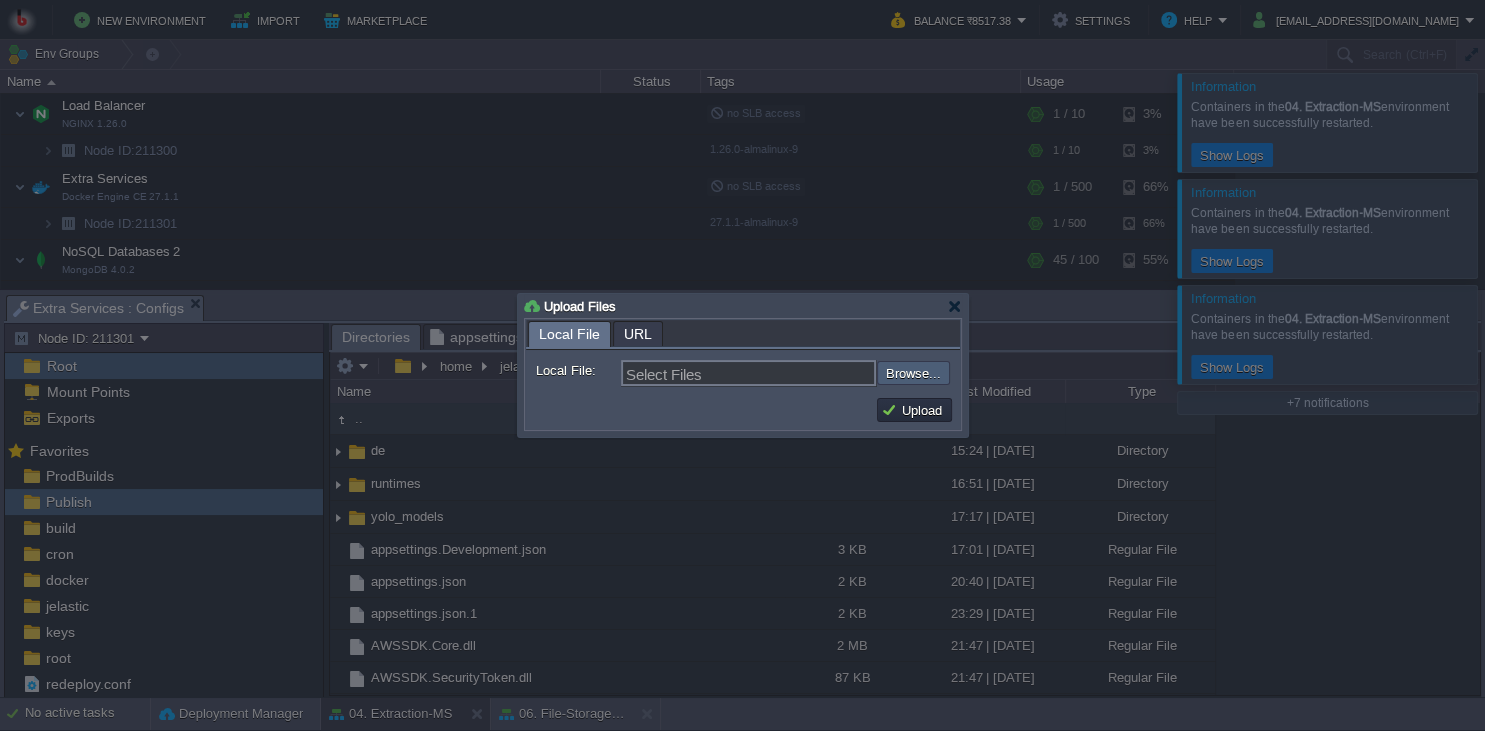click at bounding box center [823, 373] 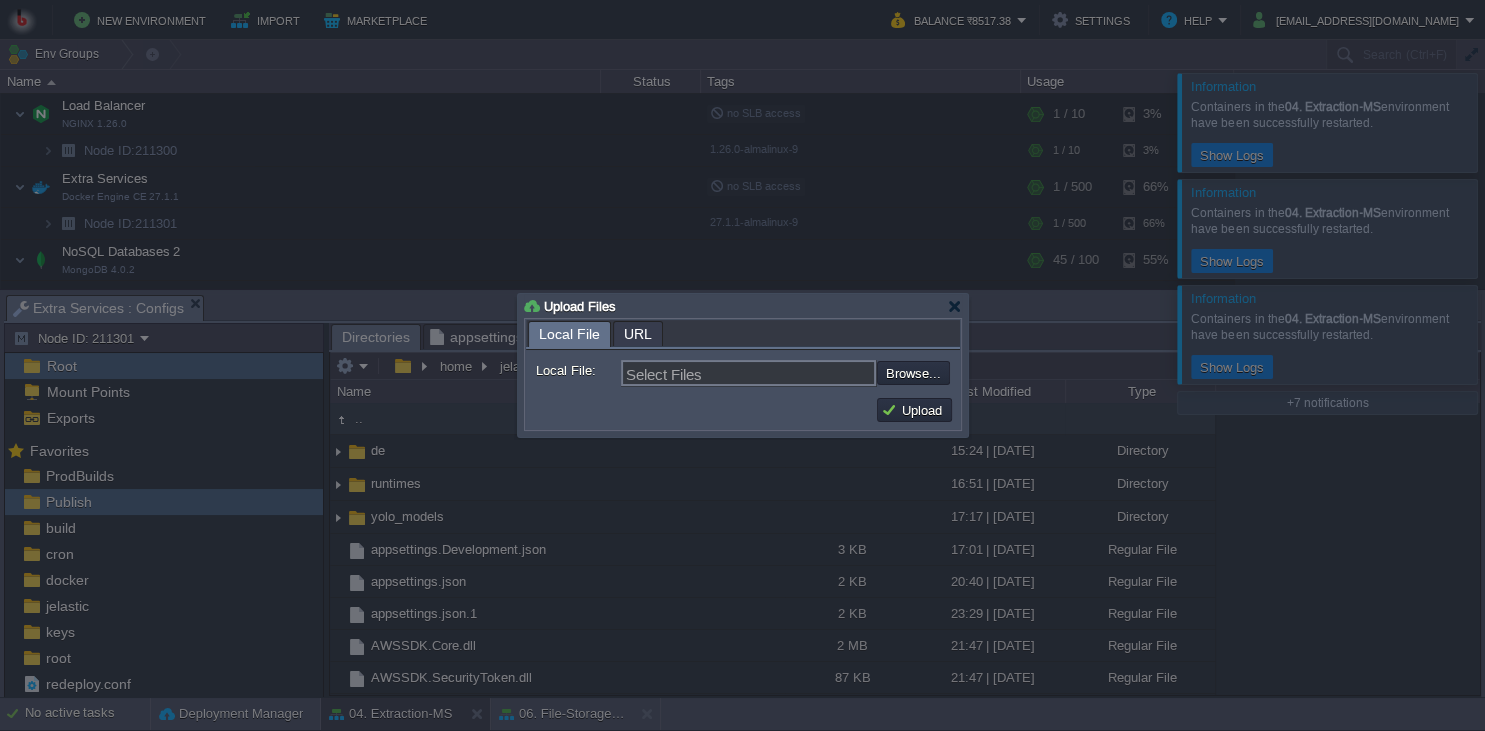 type on "C:\fakepath\MathpixMSApp.dll" 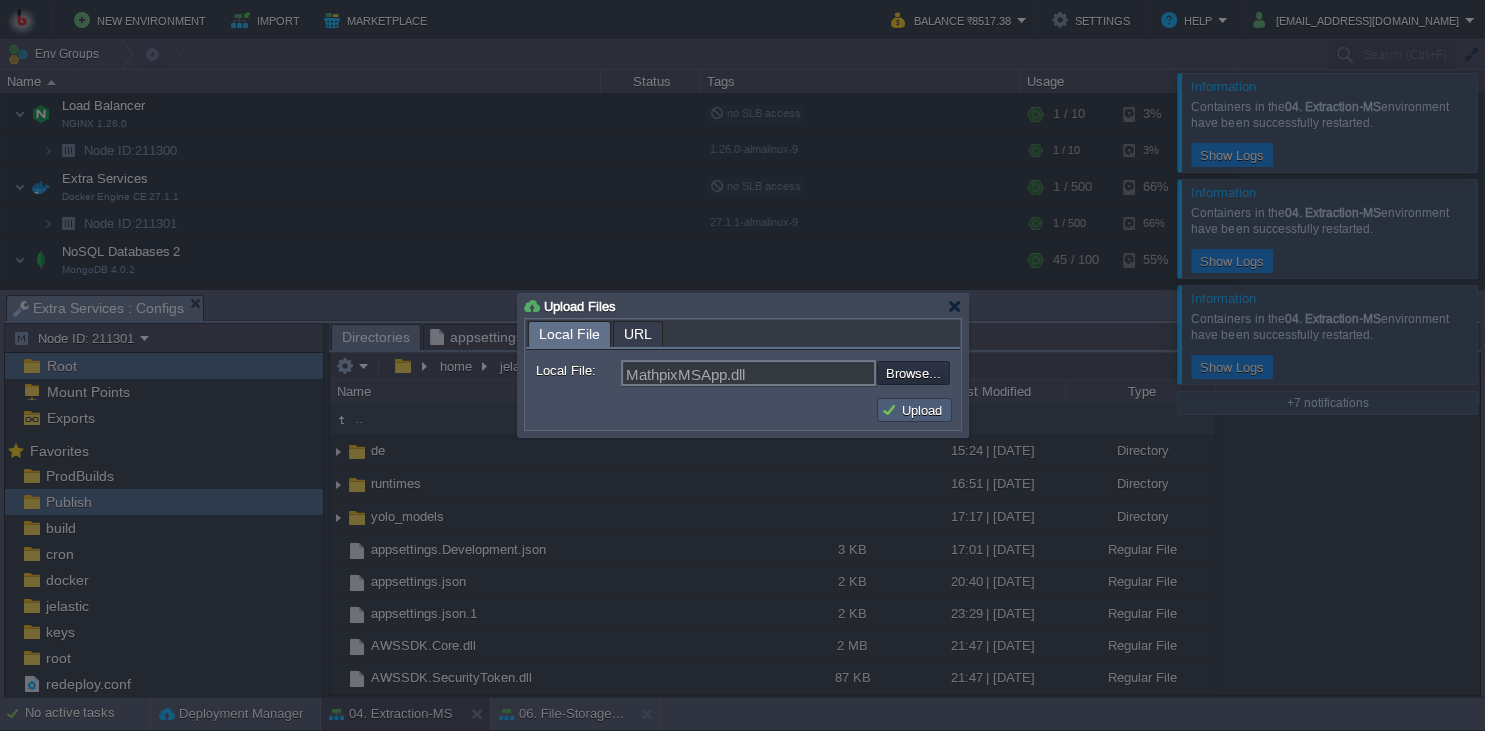 click on "Upload" at bounding box center [914, 410] 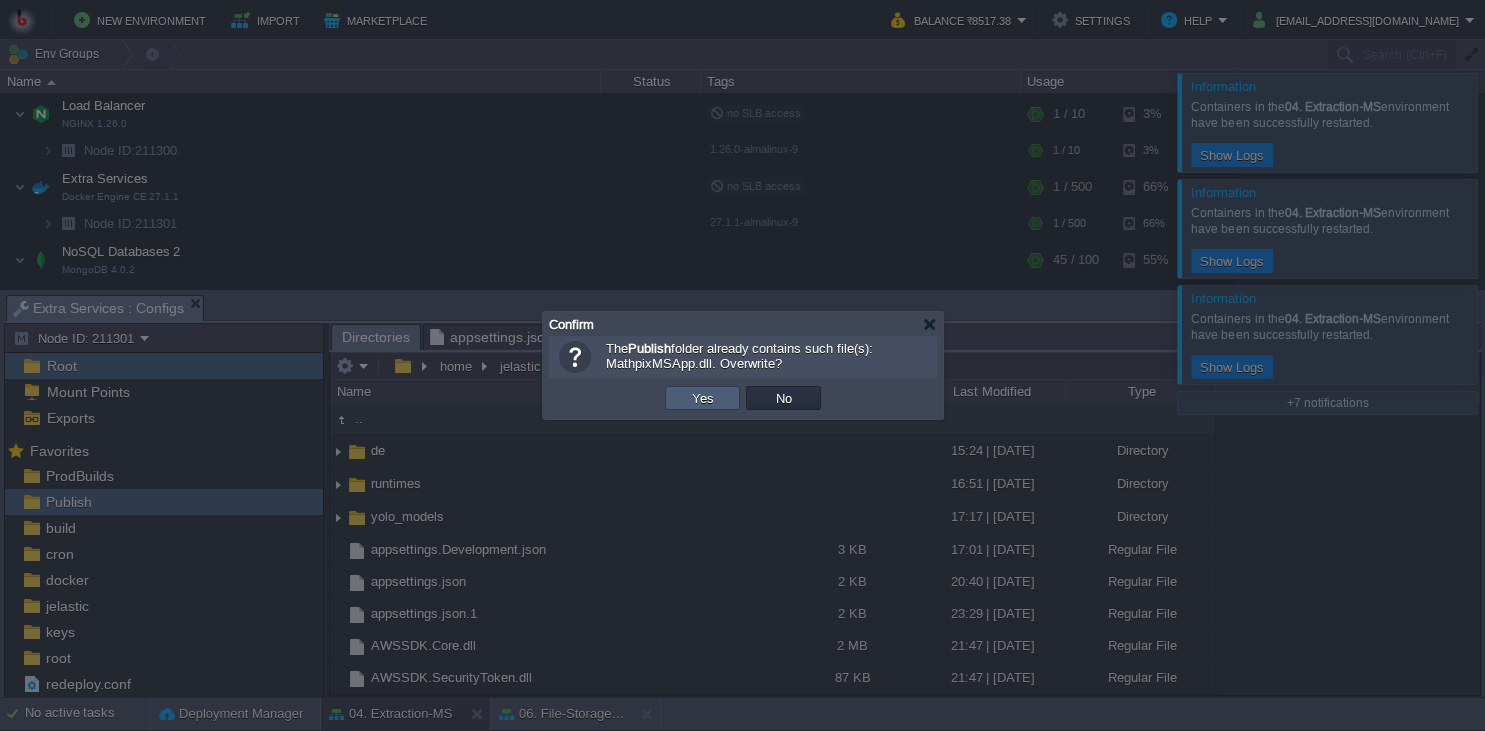 click on "Yes" at bounding box center (702, 398) 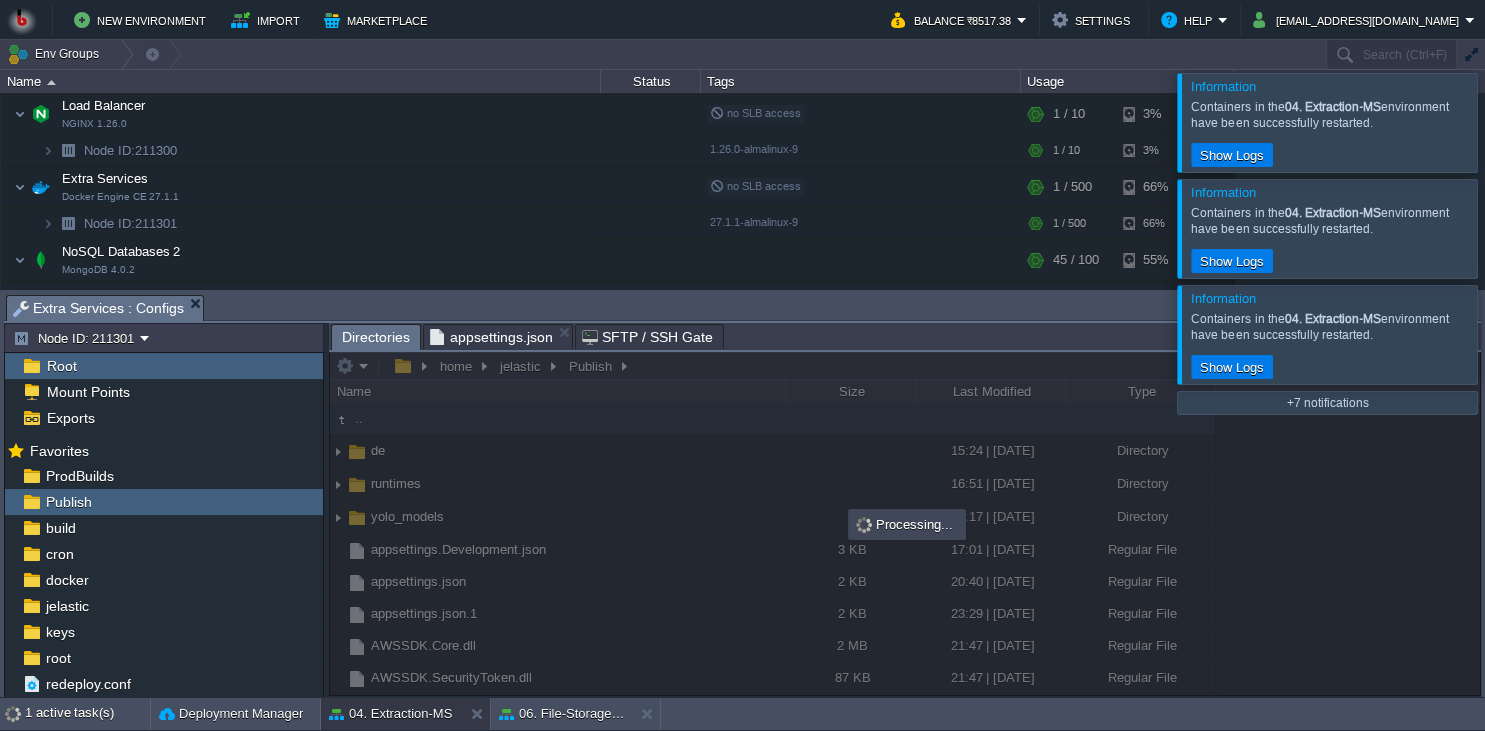 click on "Directories appsettings.json SFTP / SSH Gate" at bounding box center [2829, 336] 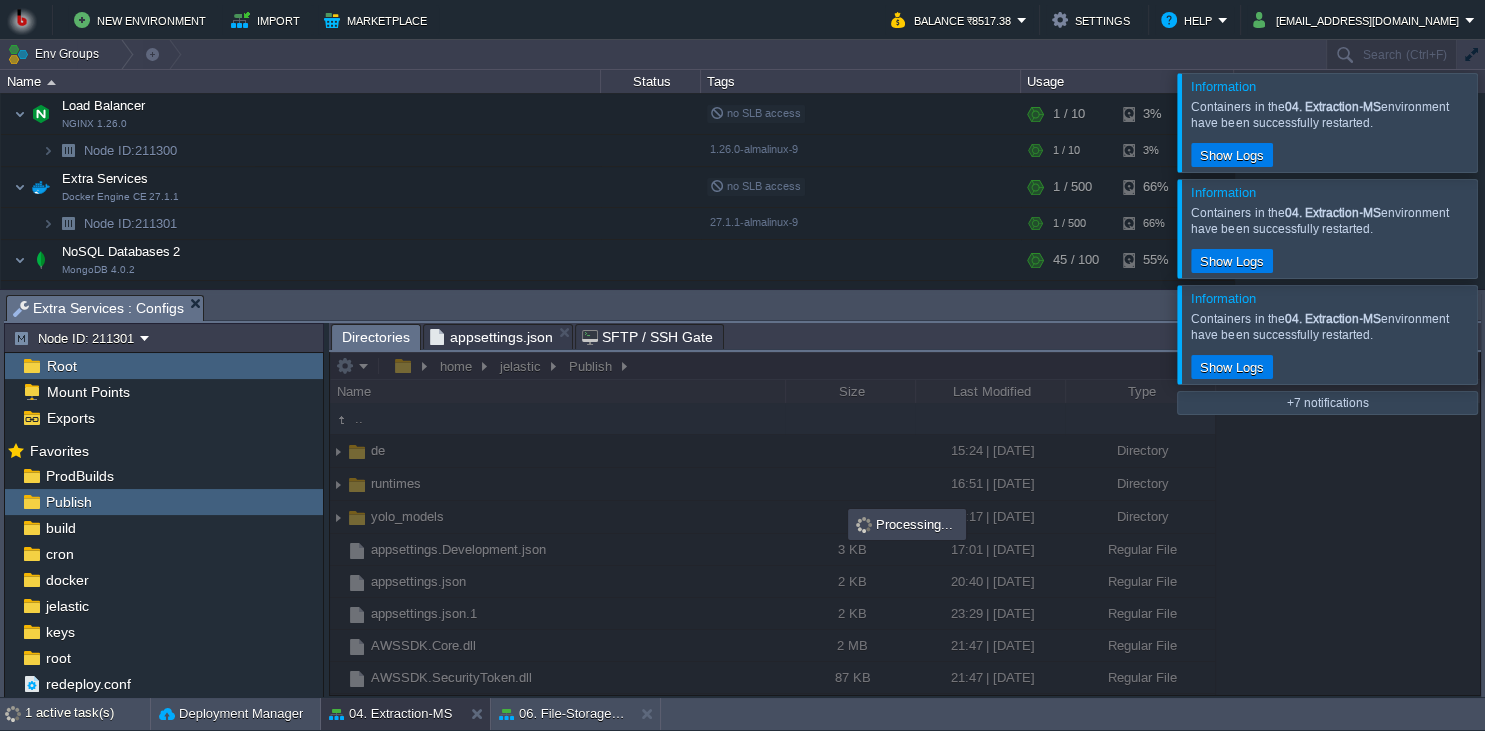 click on "New Environment Import Marketplace Bonus ₹0.00 Upgrade Account Balance ₹8517.38 Settings Help [EMAIL_ADDRESS][DOMAIN_NAME] Information Containers in the  04. Extraction-MS  environment have been successfully restarted. Show Logs Information Containers in the  04. Extraction-MS  environment have been successfully restarted. Show Logs Information Containers in the  04. Extraction-MS  environment have been successfully restarted. Show Logs Information Containers in the  04. Extraction-MS  environment have been successfully restarted. Show Logs Information Containers in the  04. Extraction-MS  environment have been successfully restarted. Show Logs Information Containers in the  04. Extraction-MS  environment have been successfully restarted. Show Logs Information Containers in the  04. Extraction-MS  environment have been successfully restarted. Show Logs Information Containers in the  04. Extraction-MS  environment have been successfully restarted. Show Logs Information Containers in the  04. Extraction-MS" at bounding box center [742, 365] 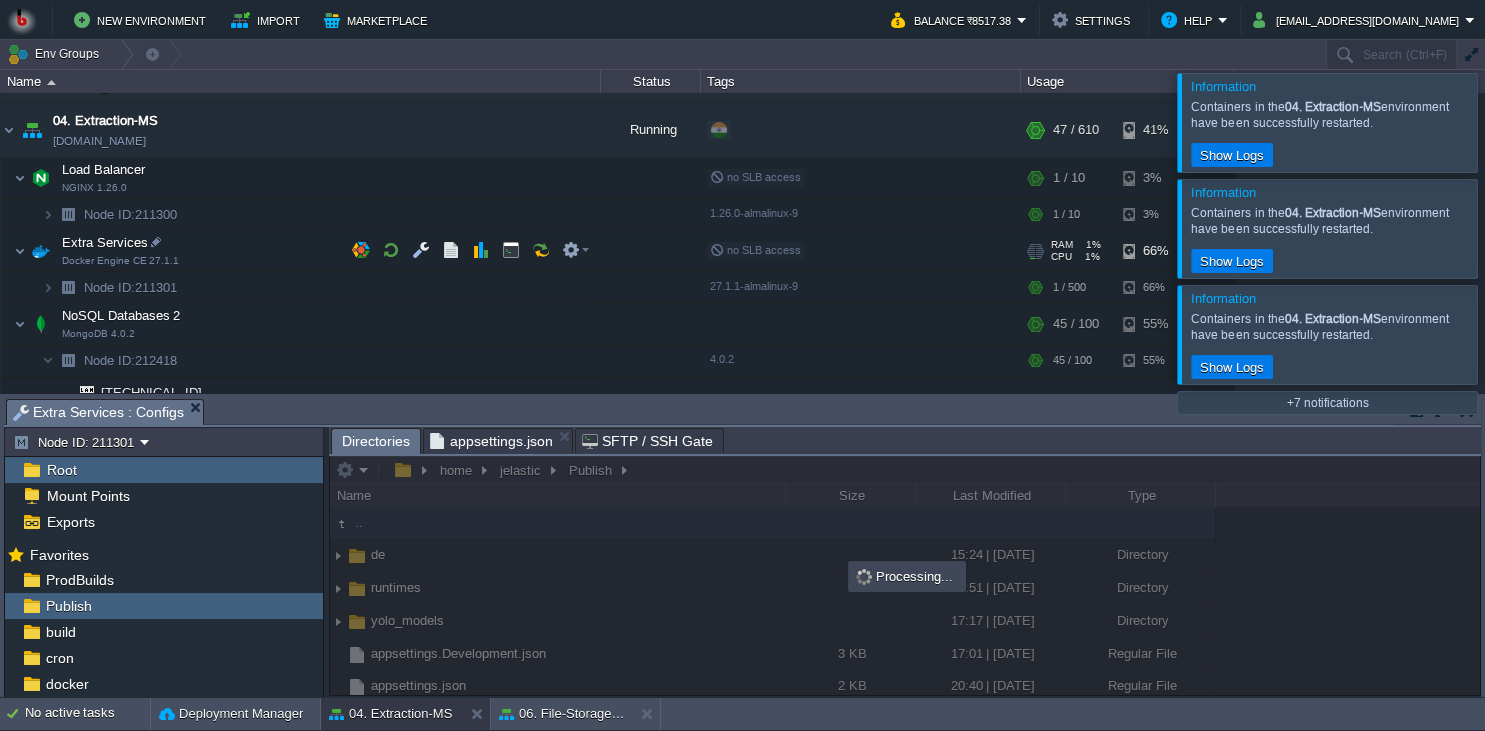 scroll, scrollTop: 182, scrollLeft: 0, axis: vertical 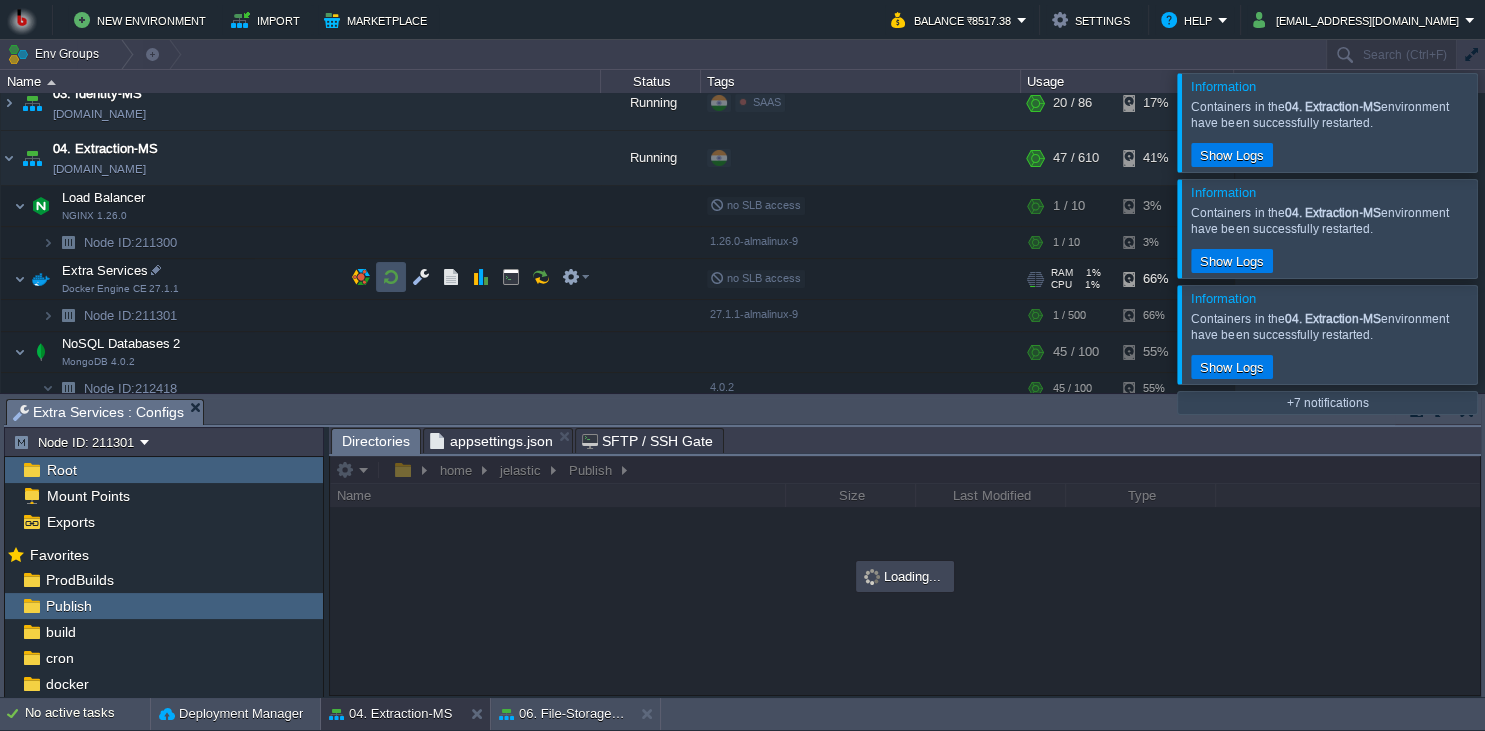 click at bounding box center (391, 277) 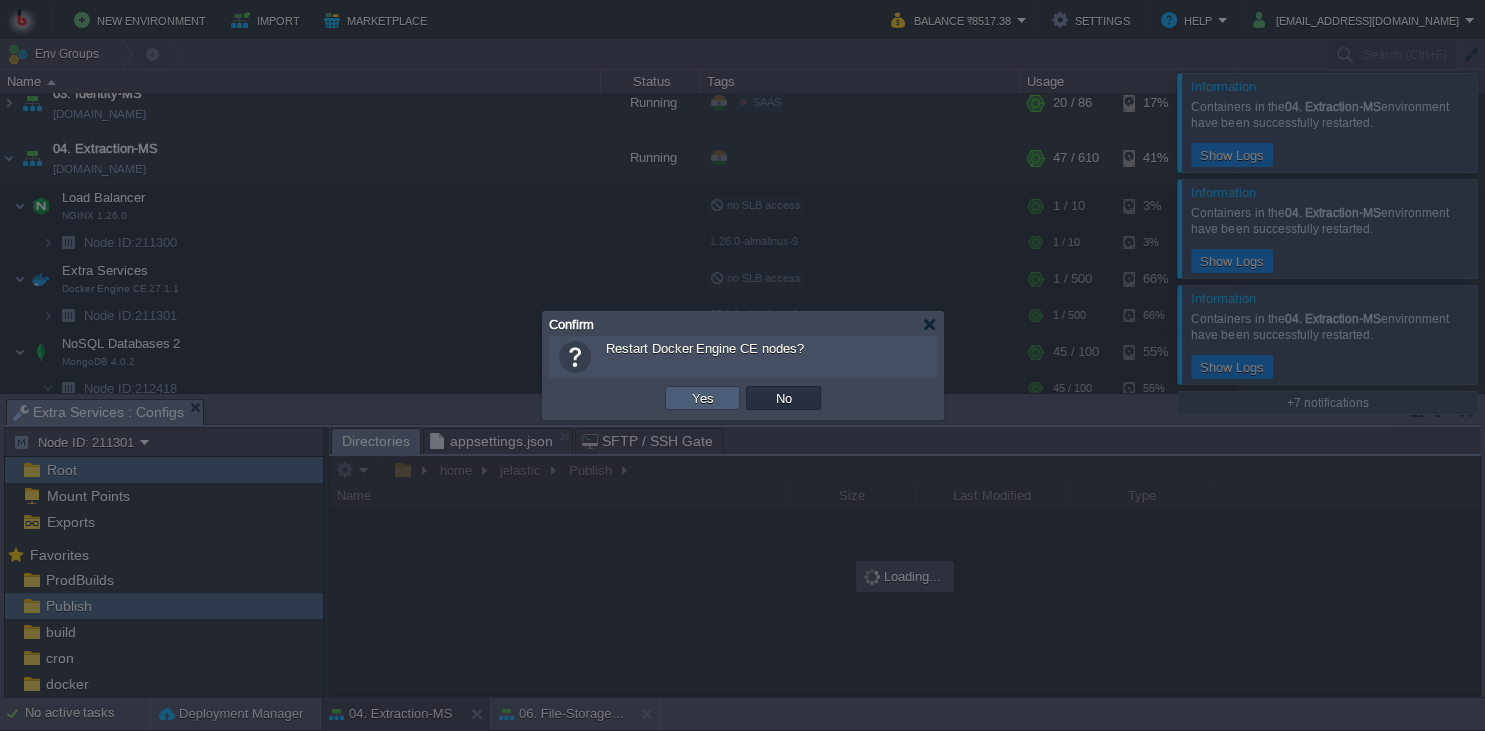 click on "Yes" at bounding box center [703, 398] 